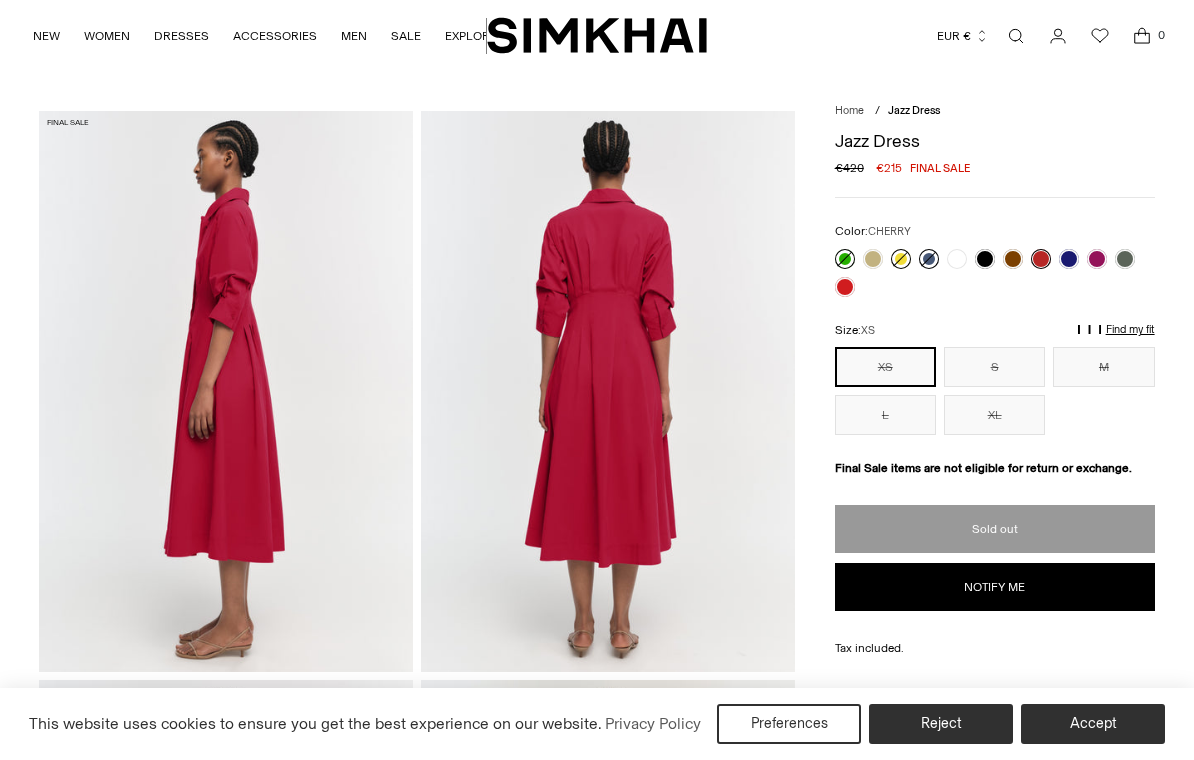 scroll, scrollTop: 0, scrollLeft: 0, axis: both 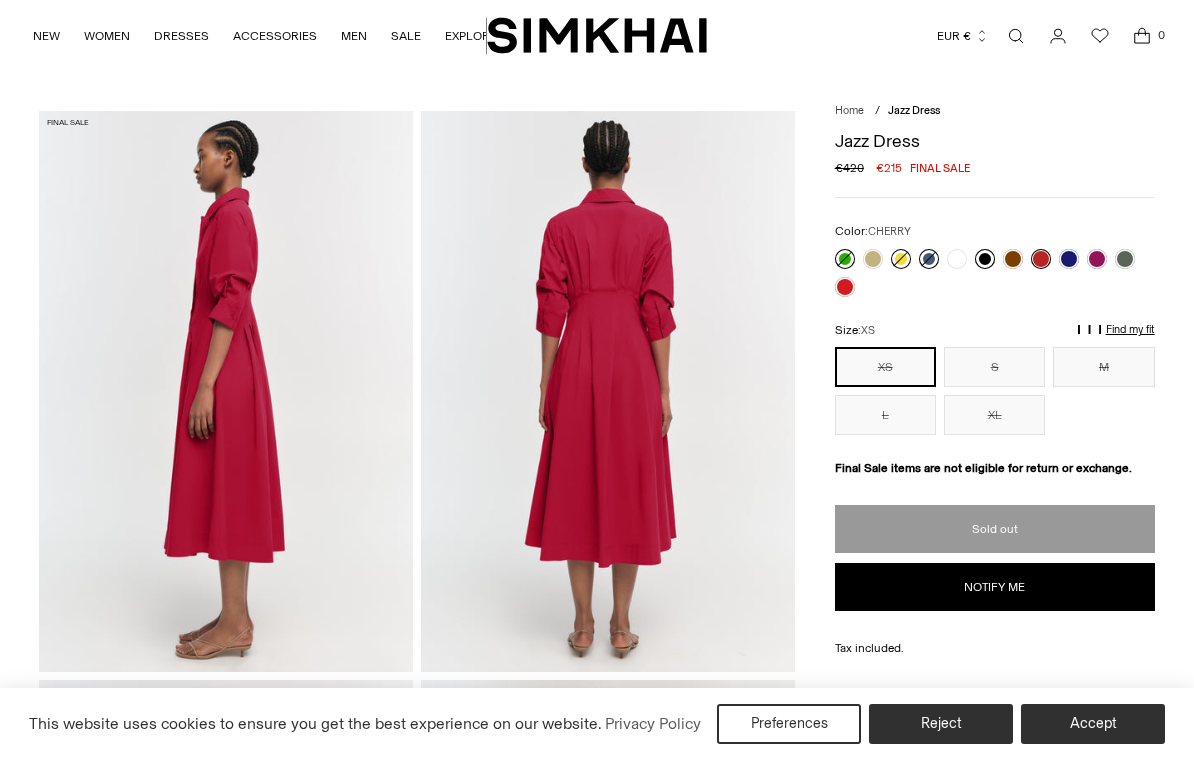 click at bounding box center (985, 259) 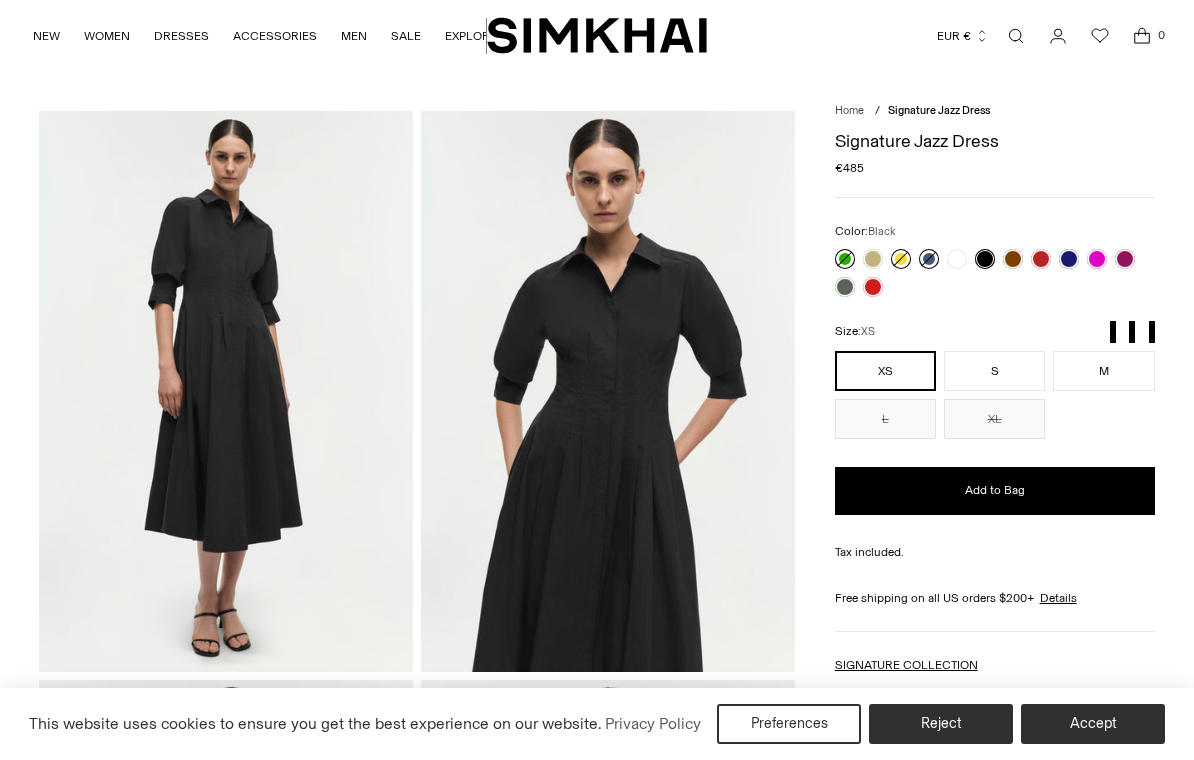 scroll, scrollTop: 0, scrollLeft: 0, axis: both 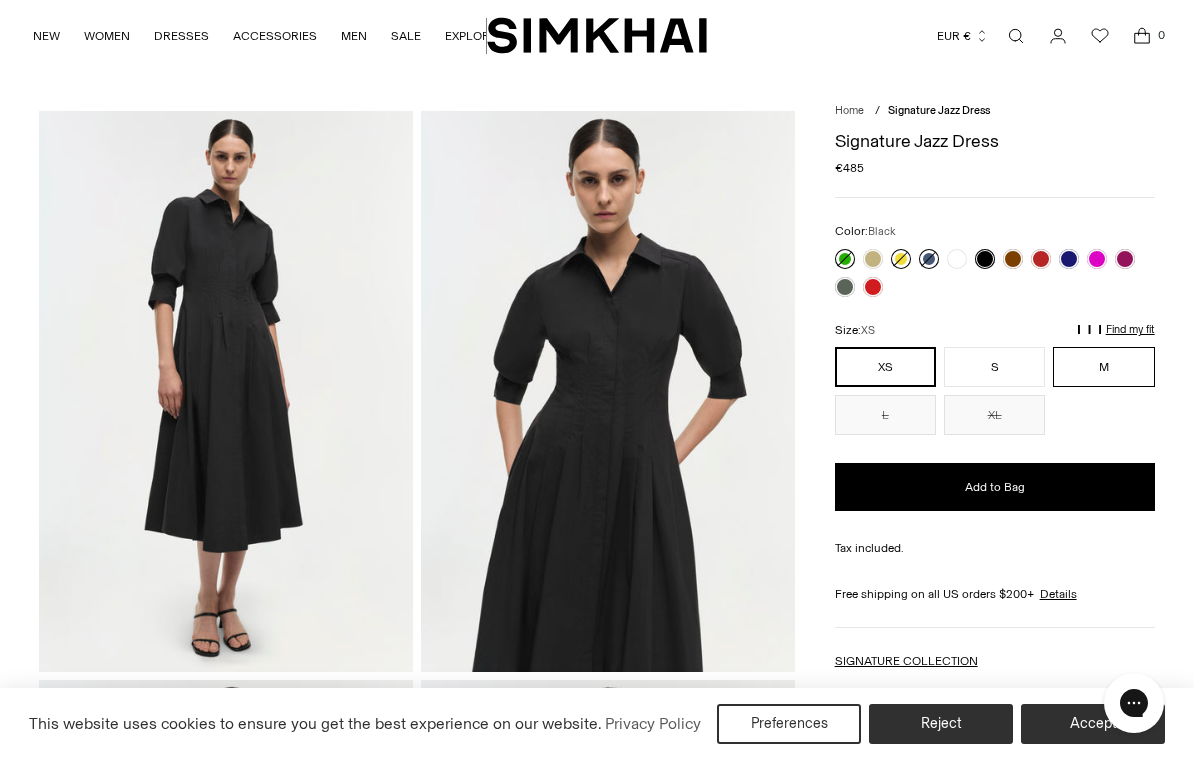 click on "M" at bounding box center [1103, 367] 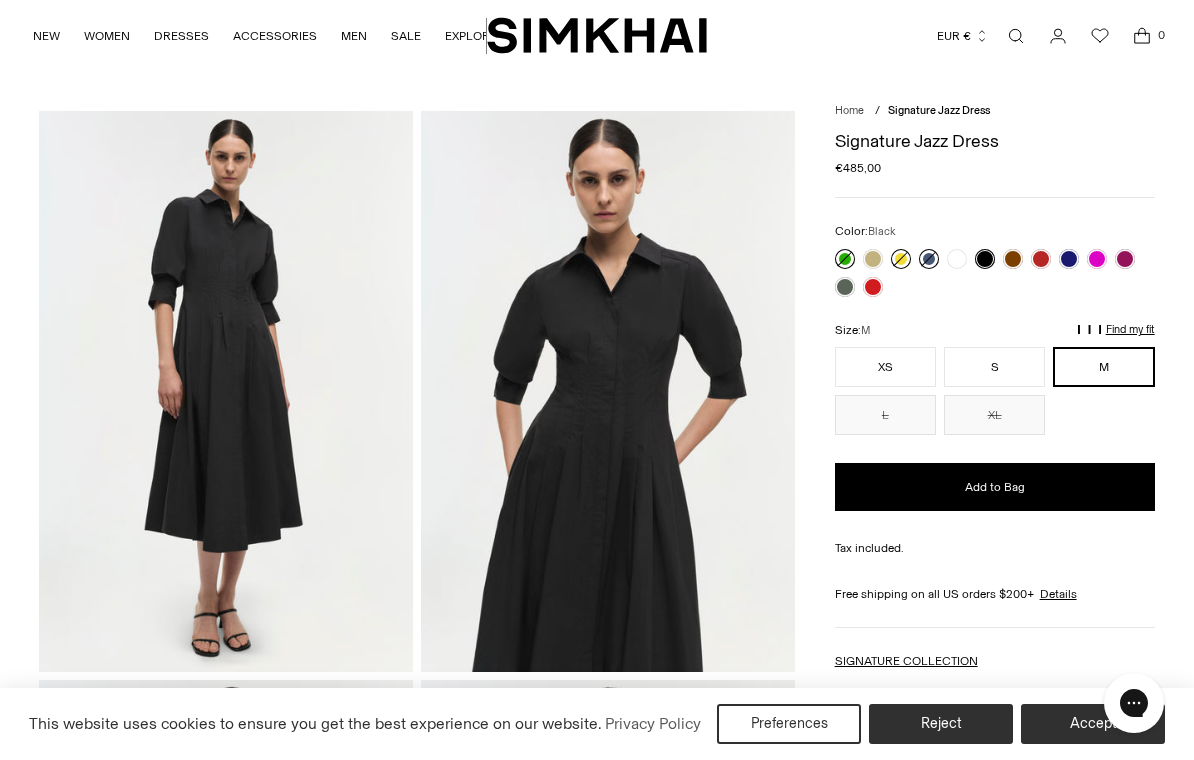 click on "Find my fit" at bounding box center (942, 339) 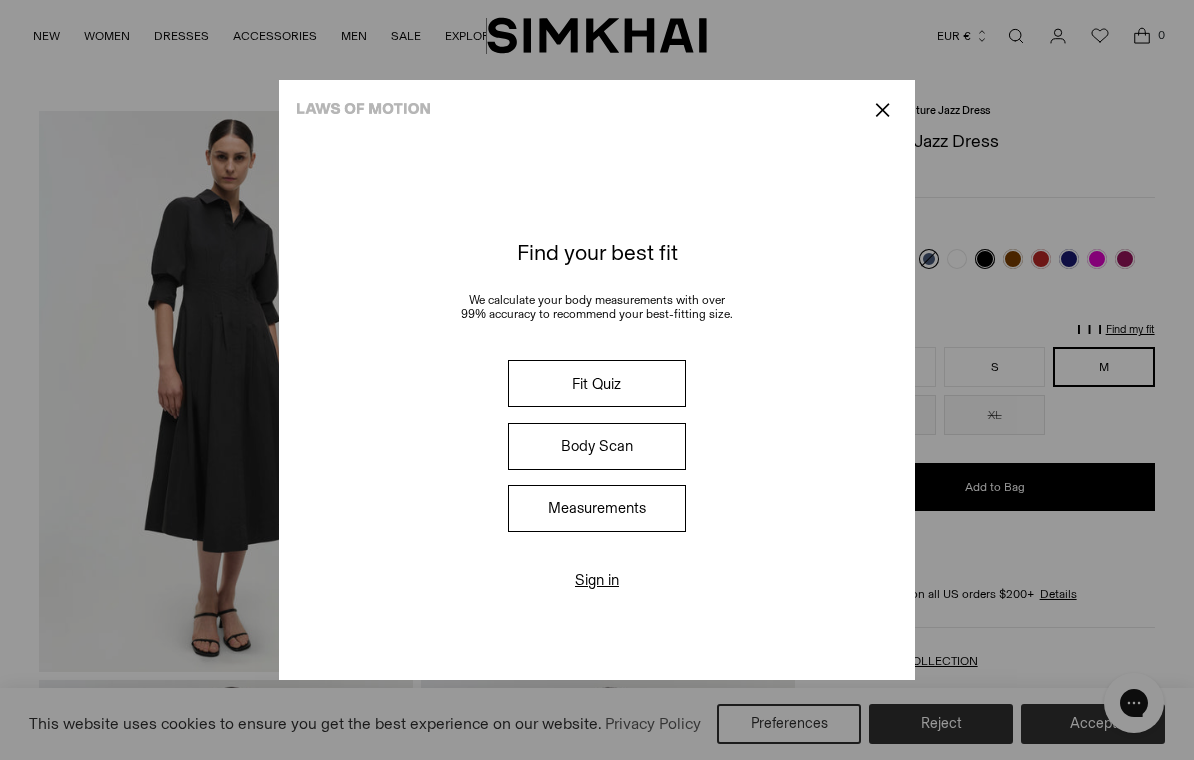 click on "Fit Quiz" at bounding box center (597, 383) 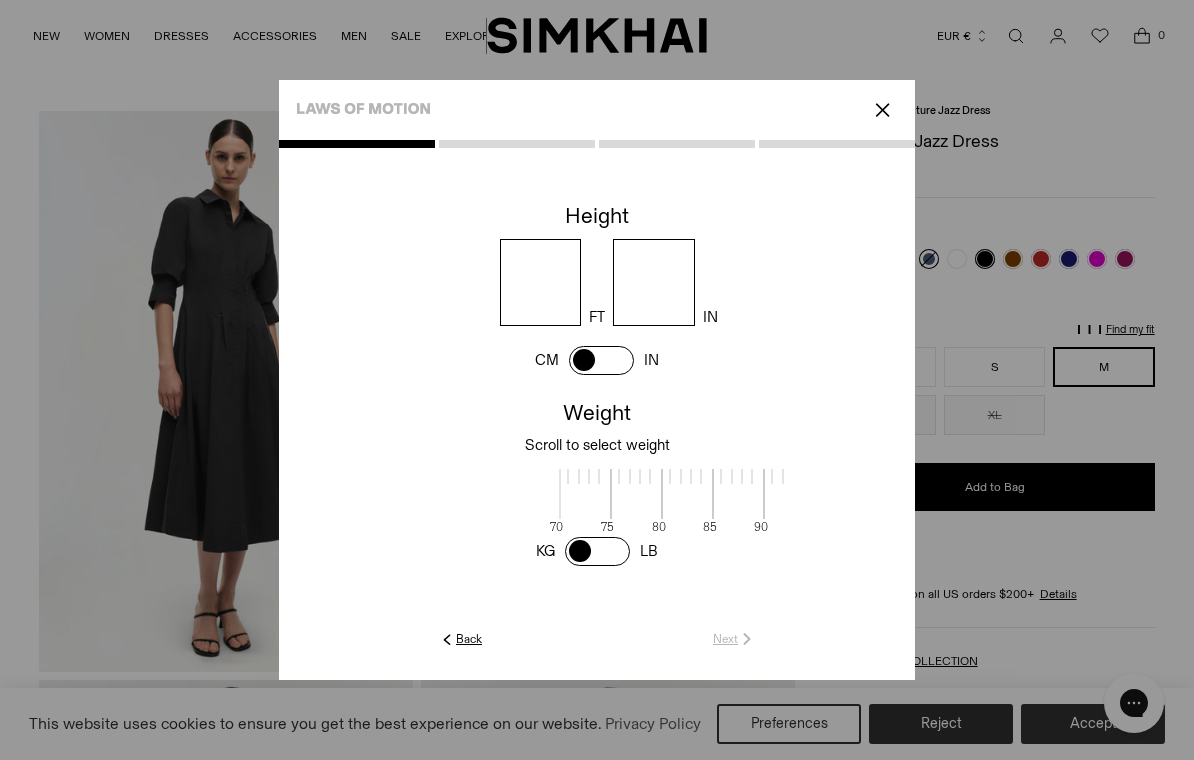 scroll, scrollTop: 4, scrollLeft: 617, axis: both 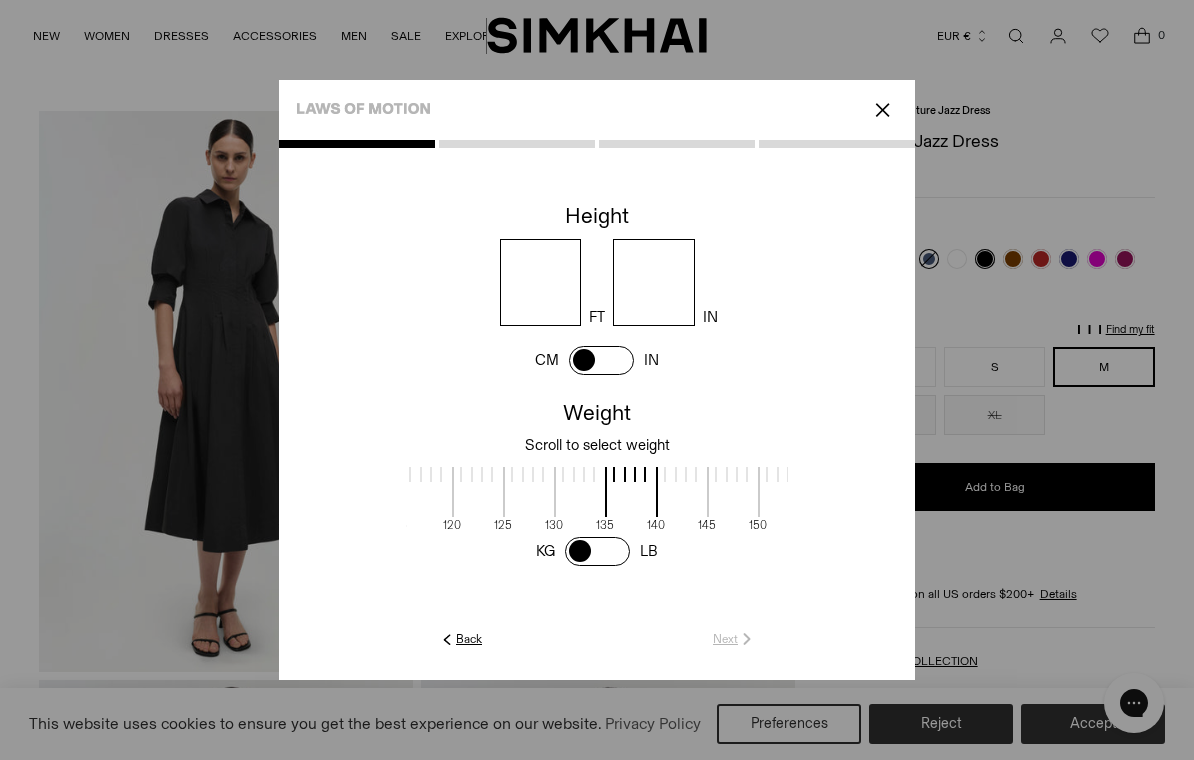 click at bounding box center [541, 282] 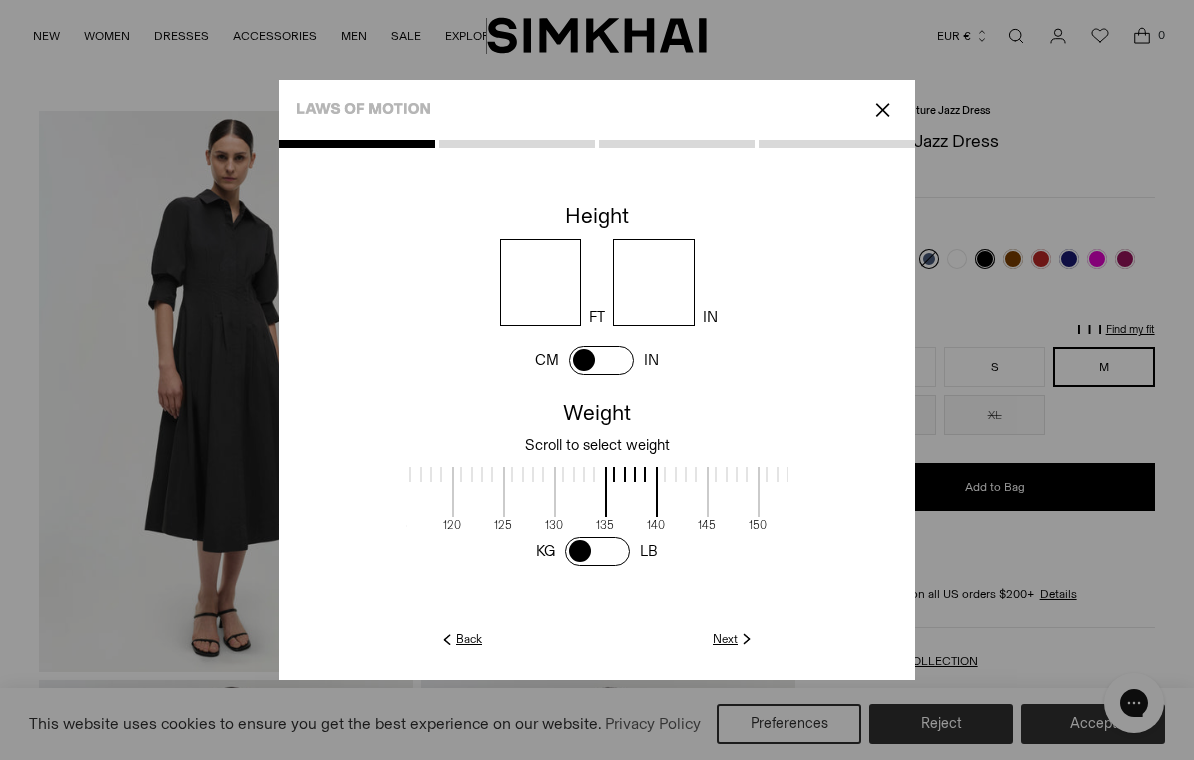 click on "Next" 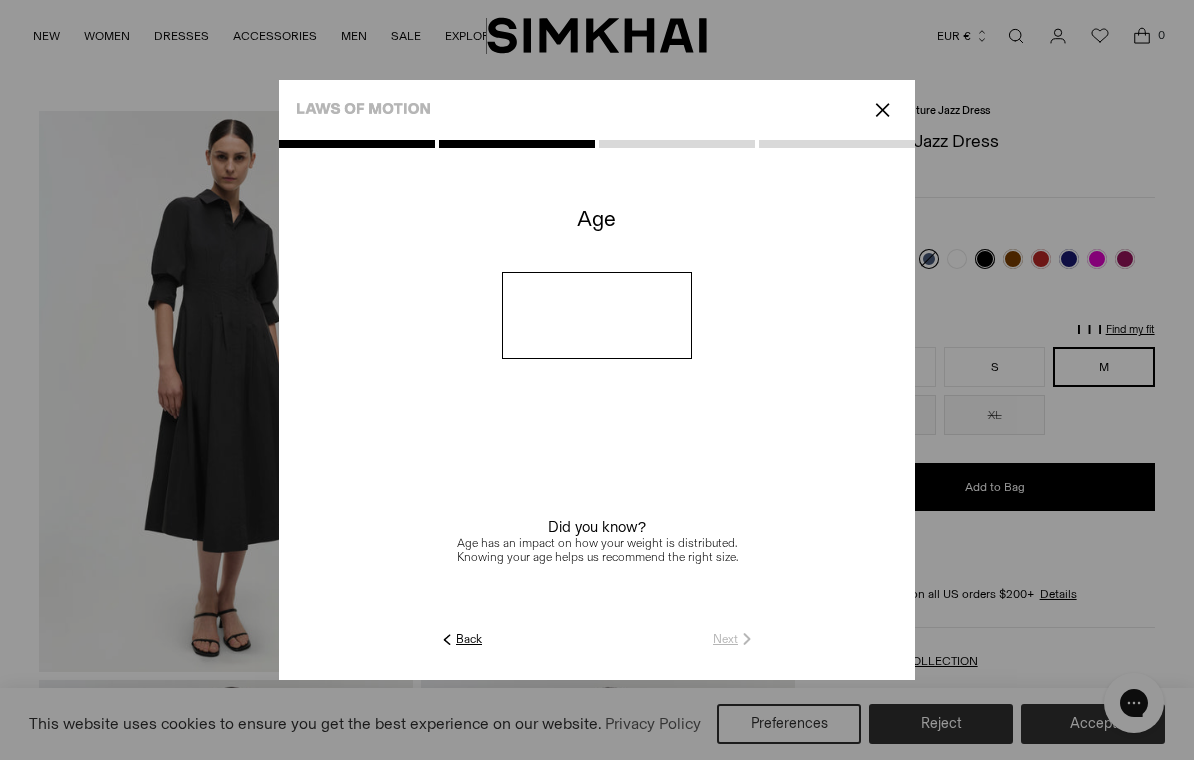 click at bounding box center [597, 315] 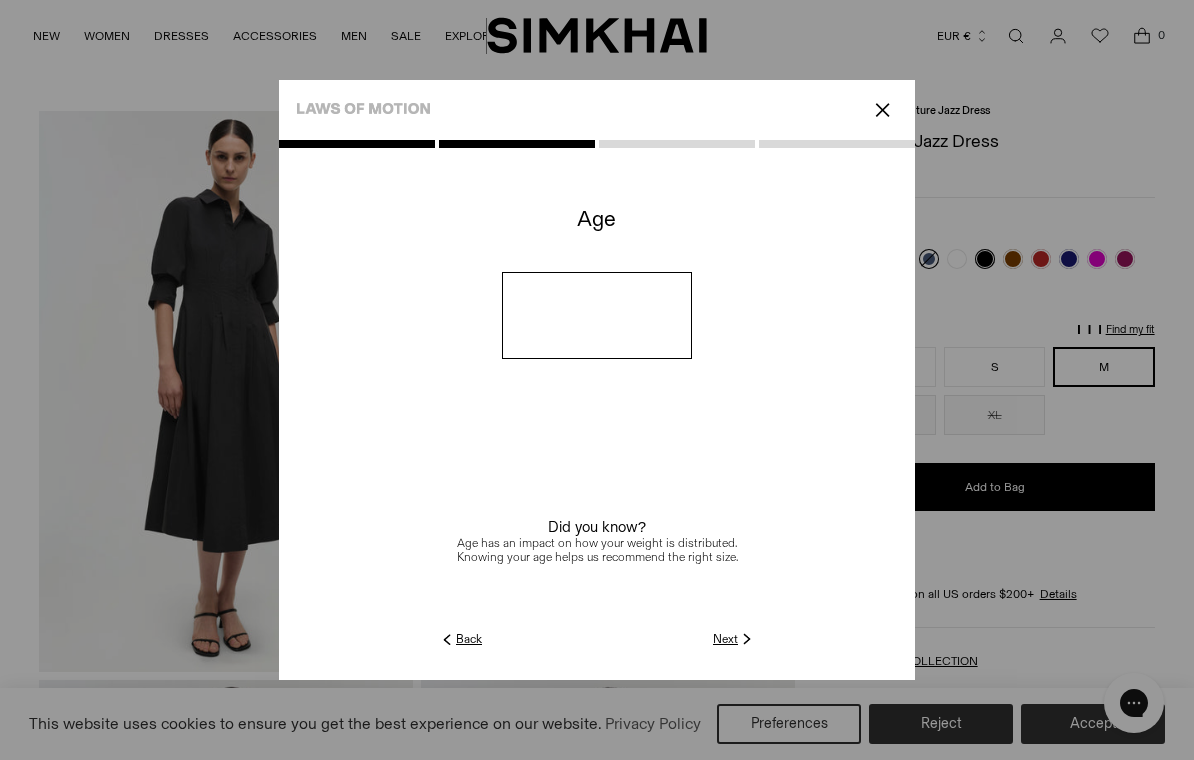 type on "**" 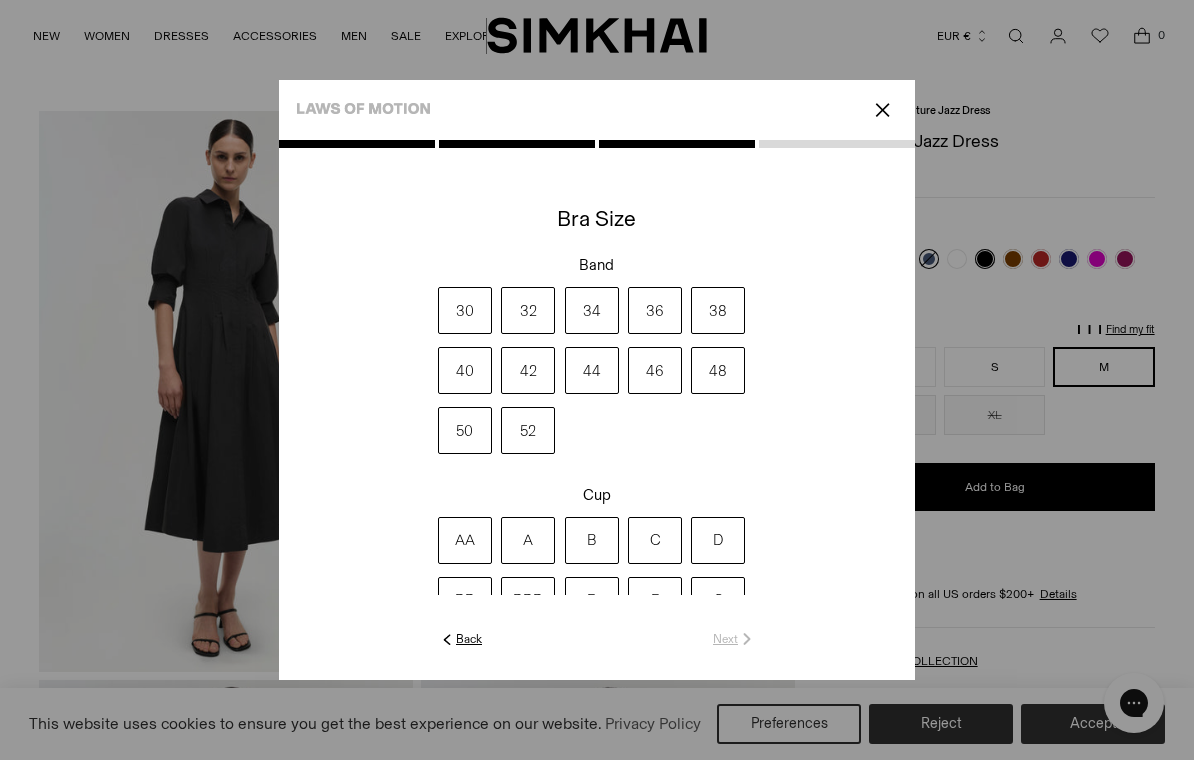 click on "34" at bounding box center [592, 310] 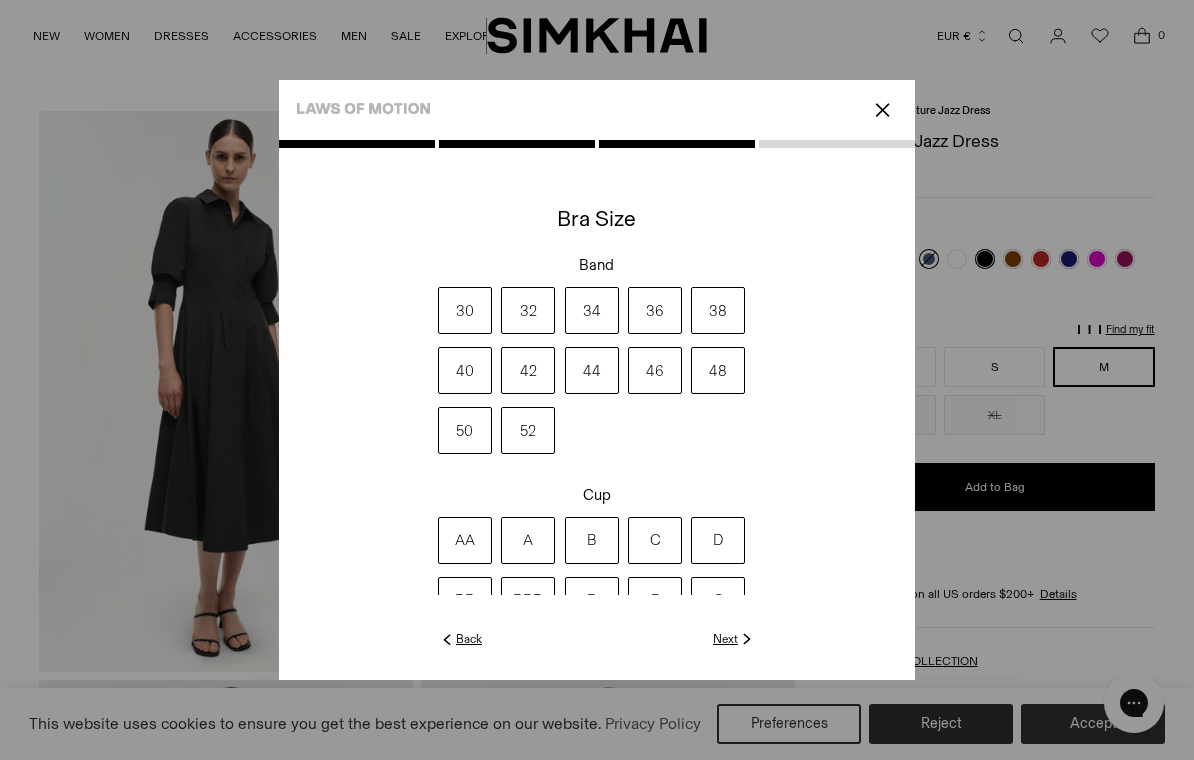 click on "Next" 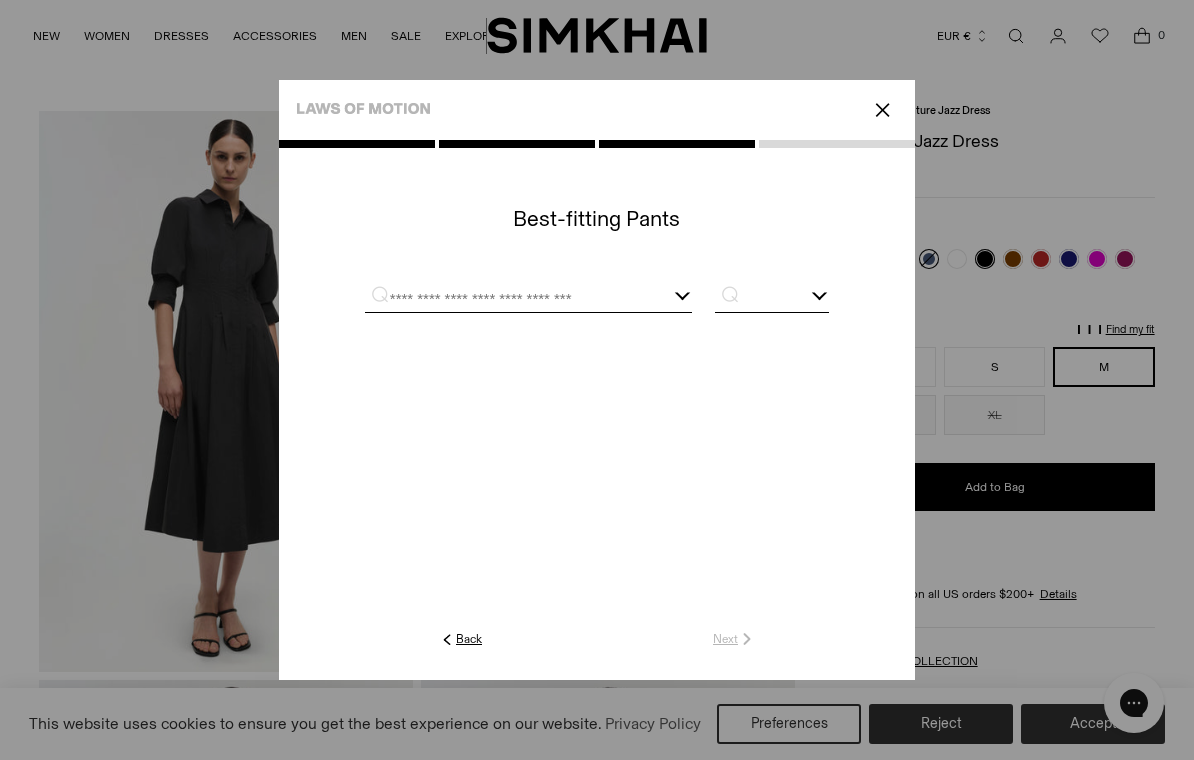 click on "⌕" at bounding box center (374, 293) 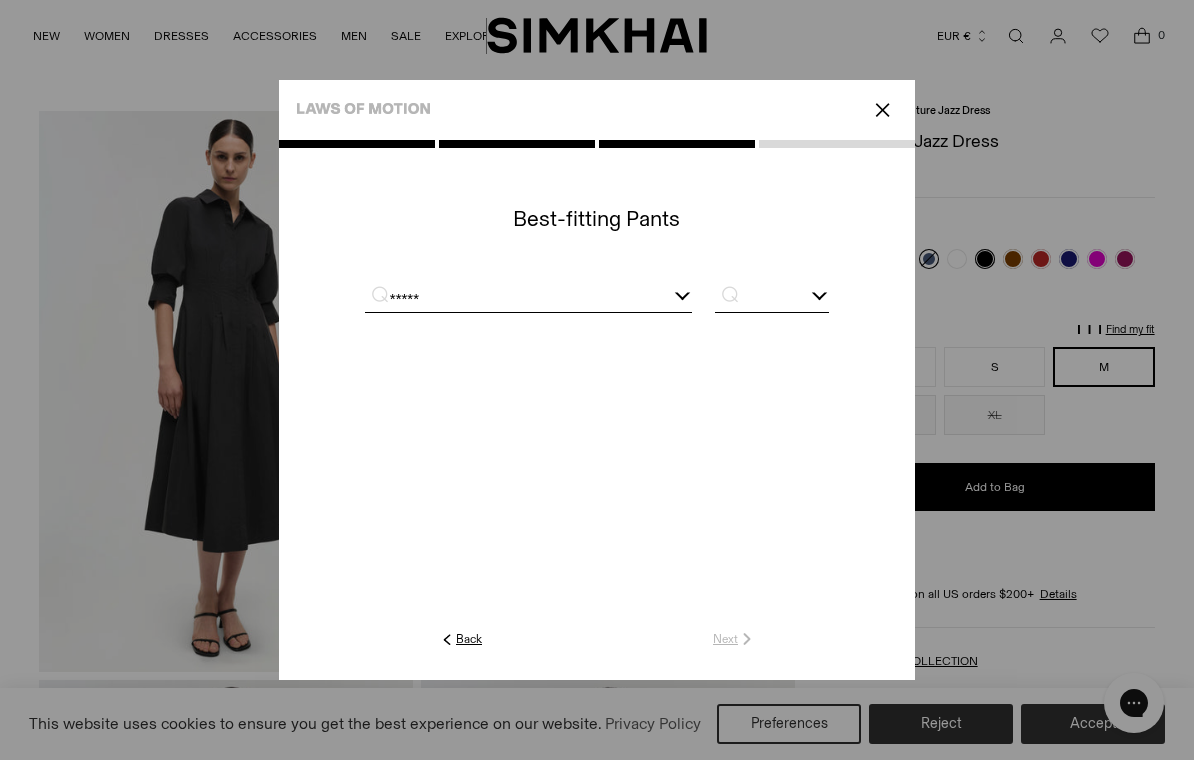 type on "*****" 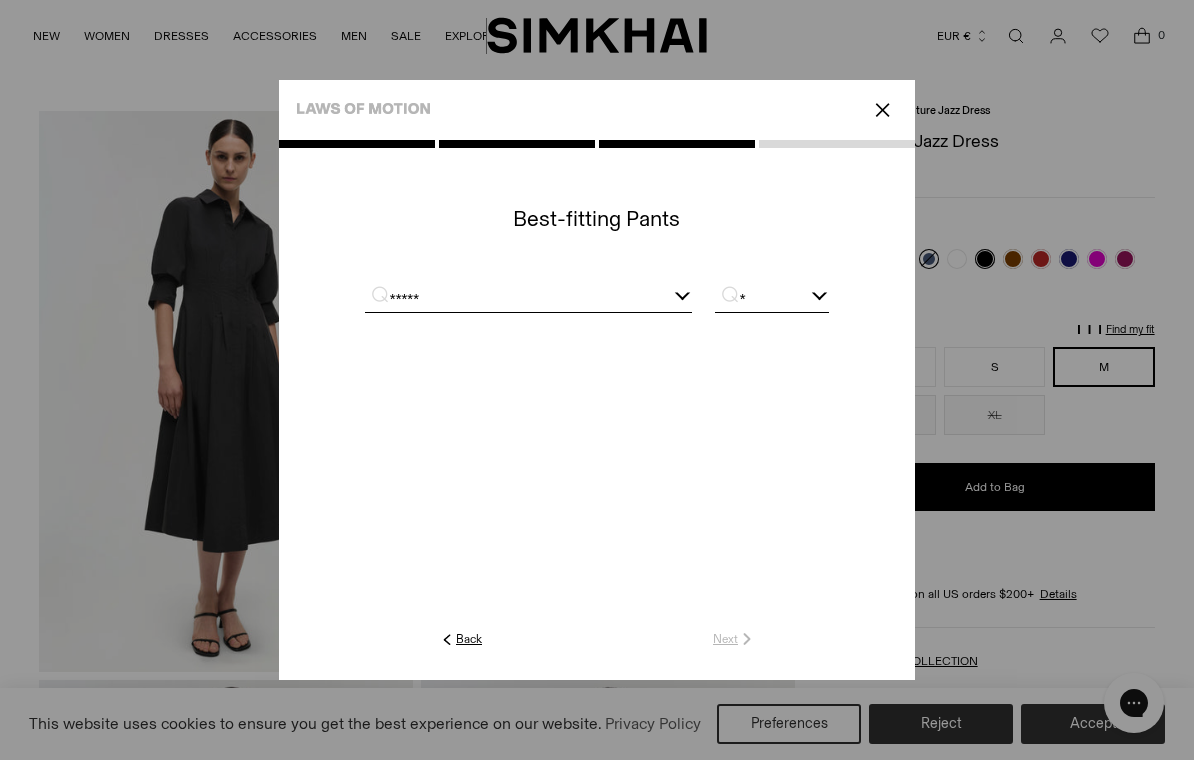 type on "**" 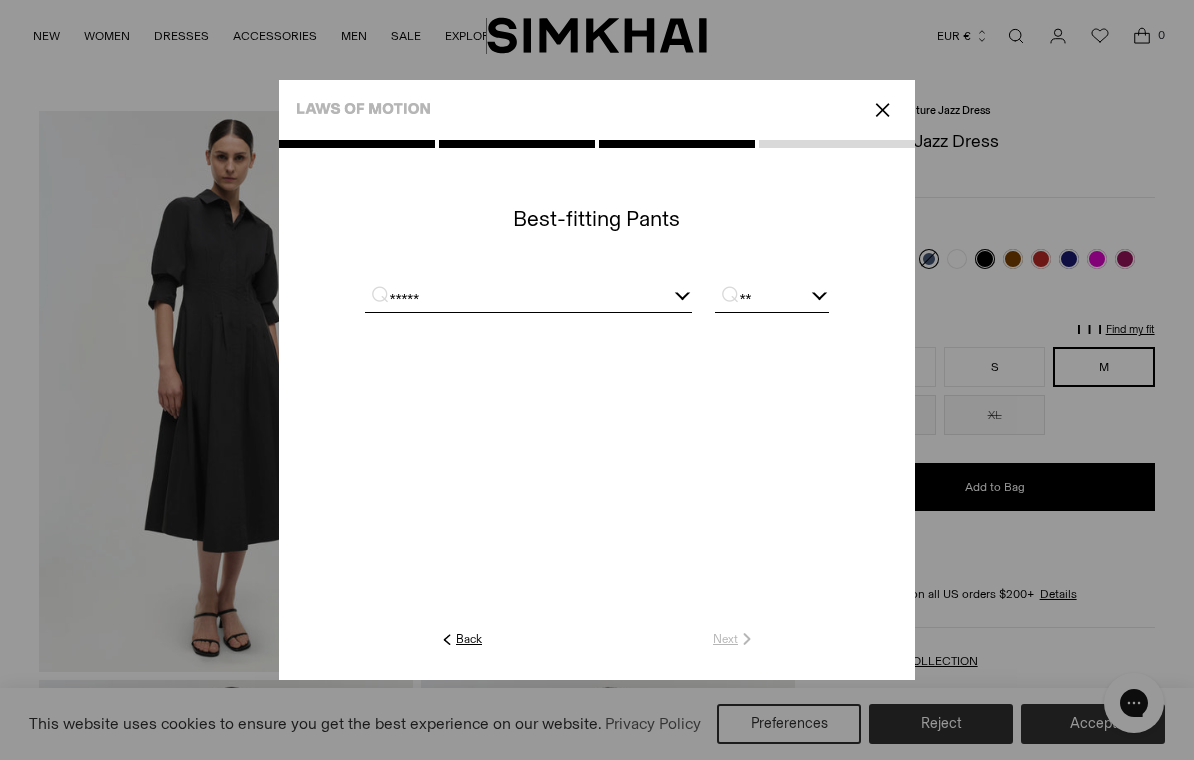 type 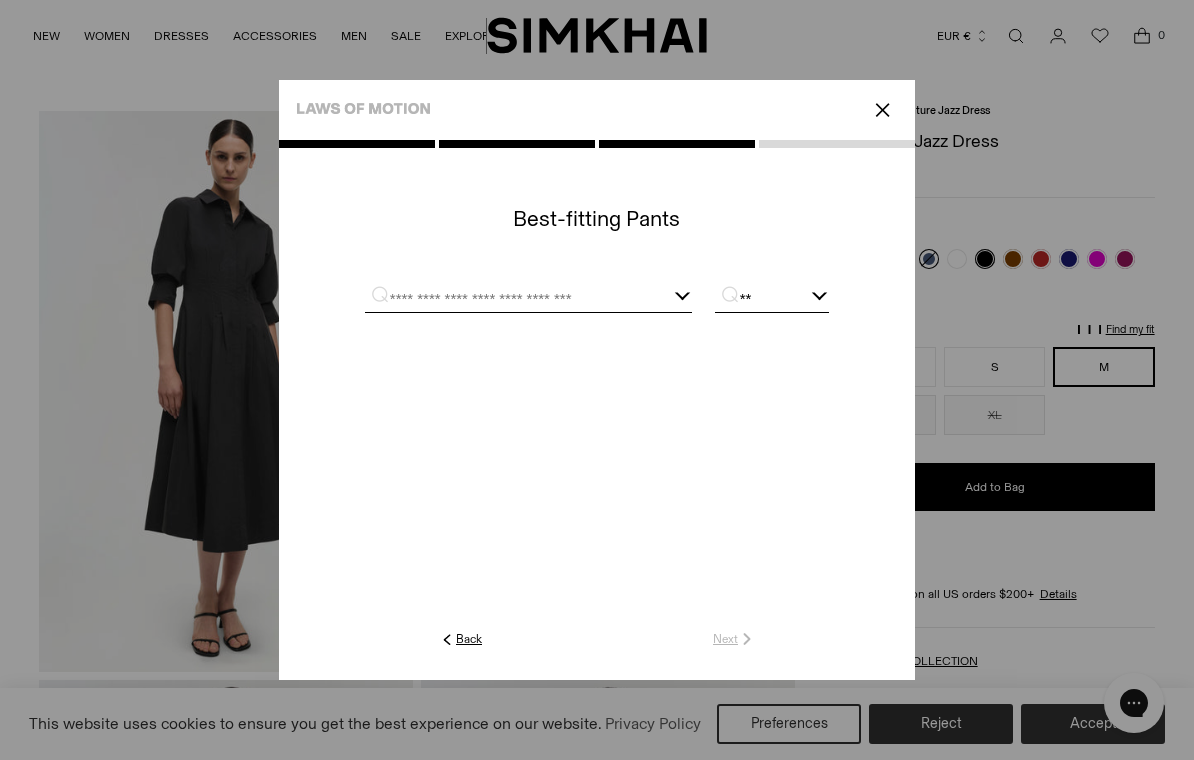 type on "**" 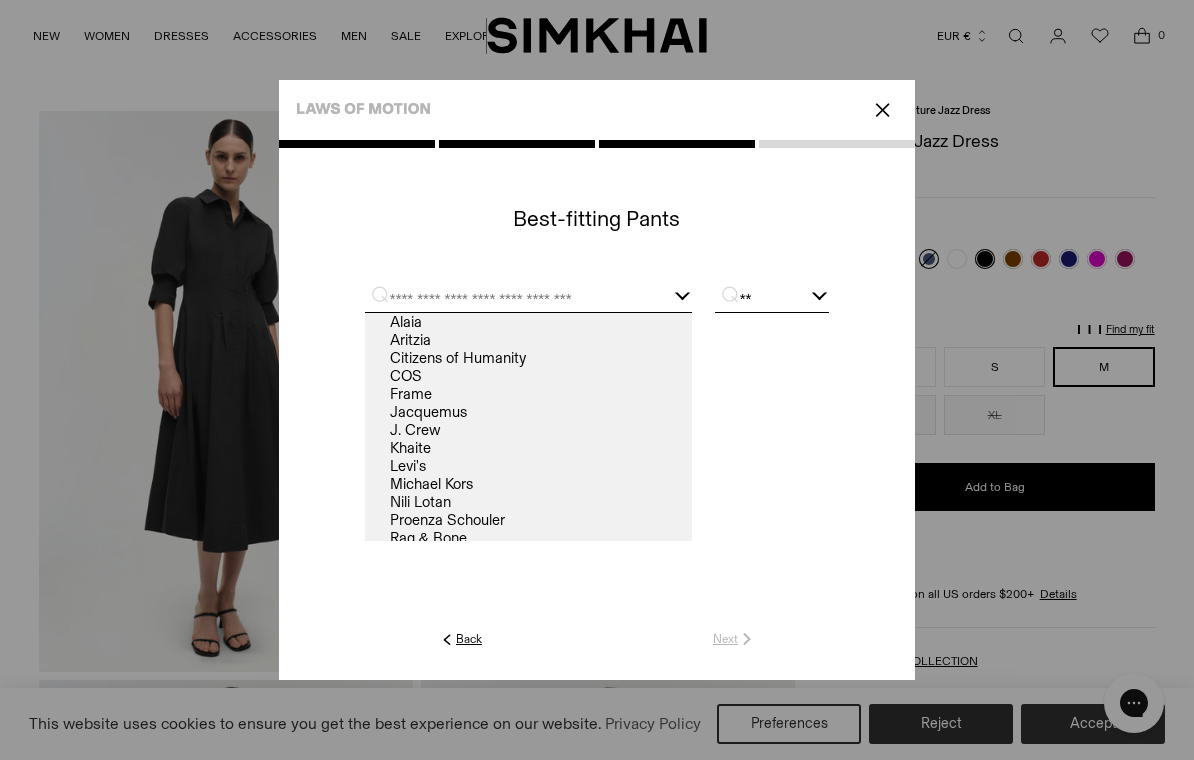 type on "*" 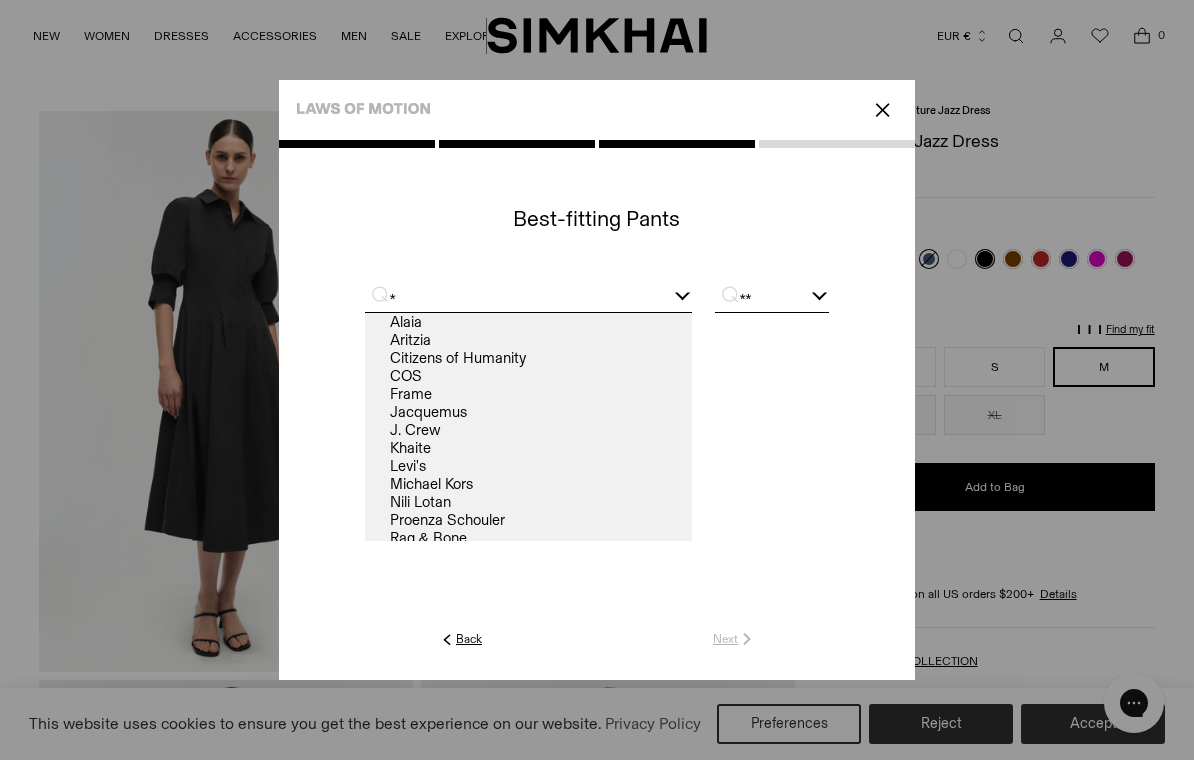 type 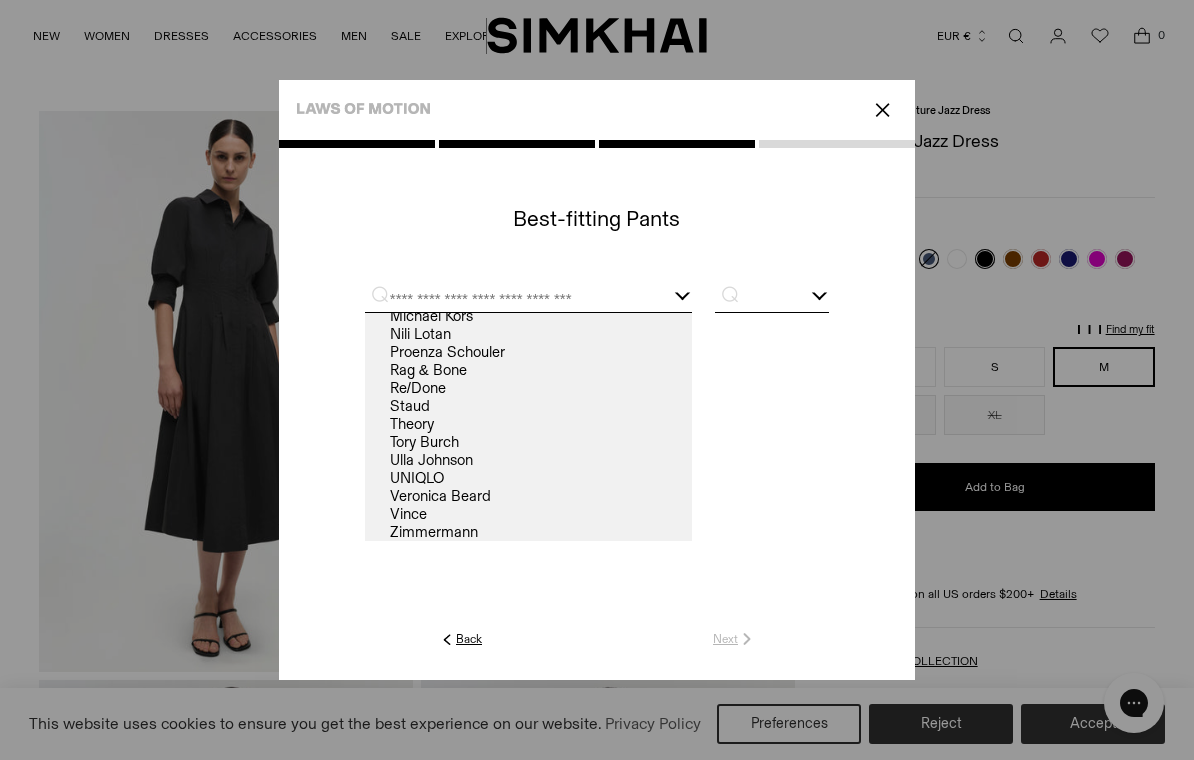 scroll, scrollTop: 181, scrollLeft: 0, axis: vertical 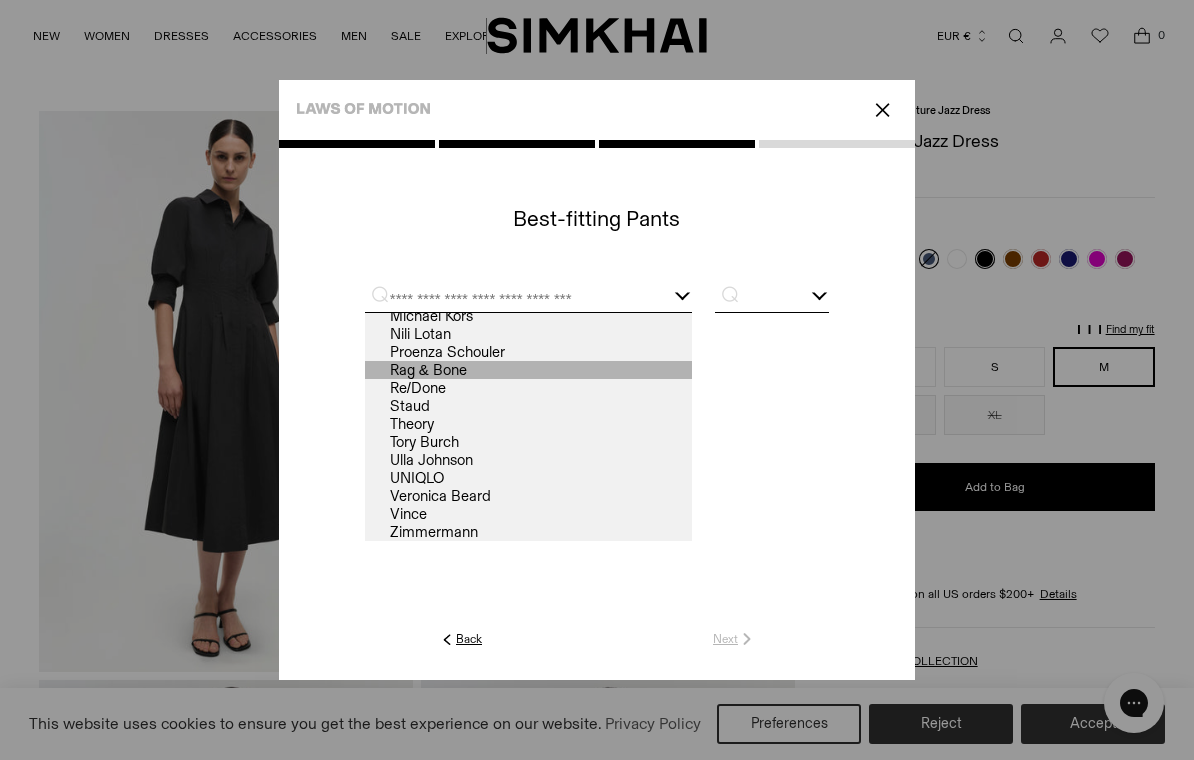 click on "Rag & Bone" at bounding box center [528, 370] 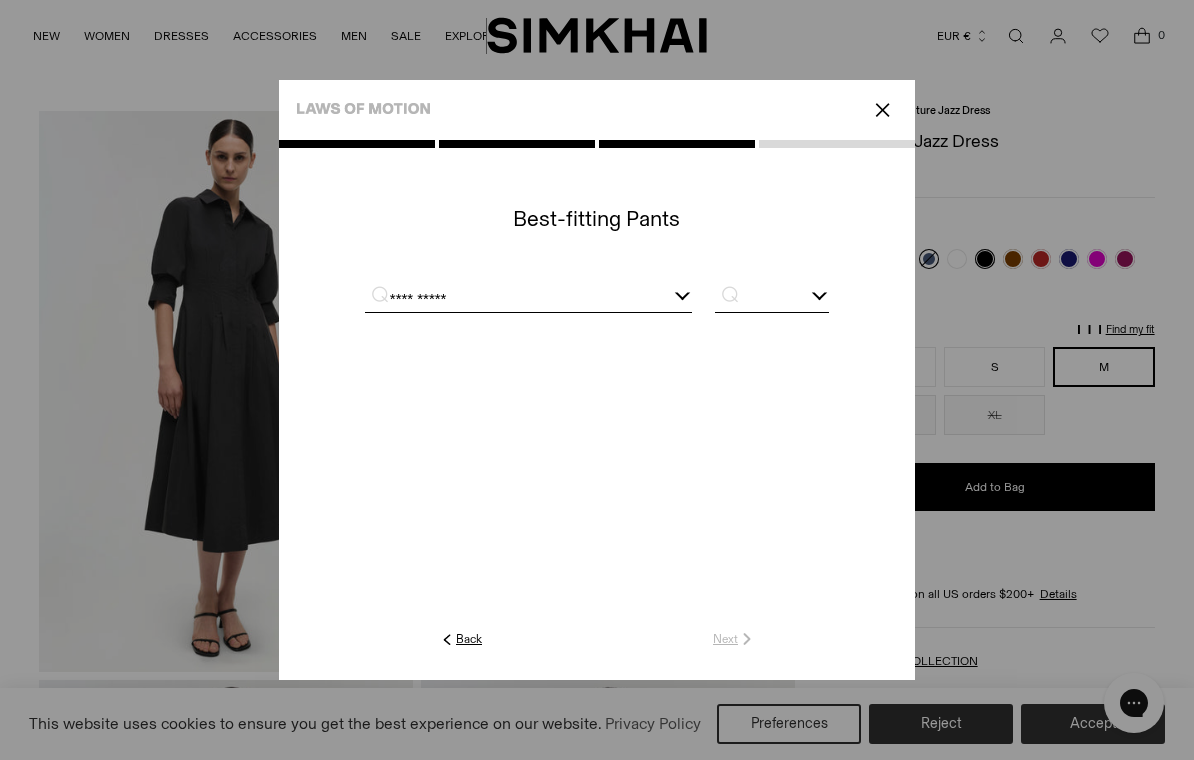 click at bounding box center (772, 299) 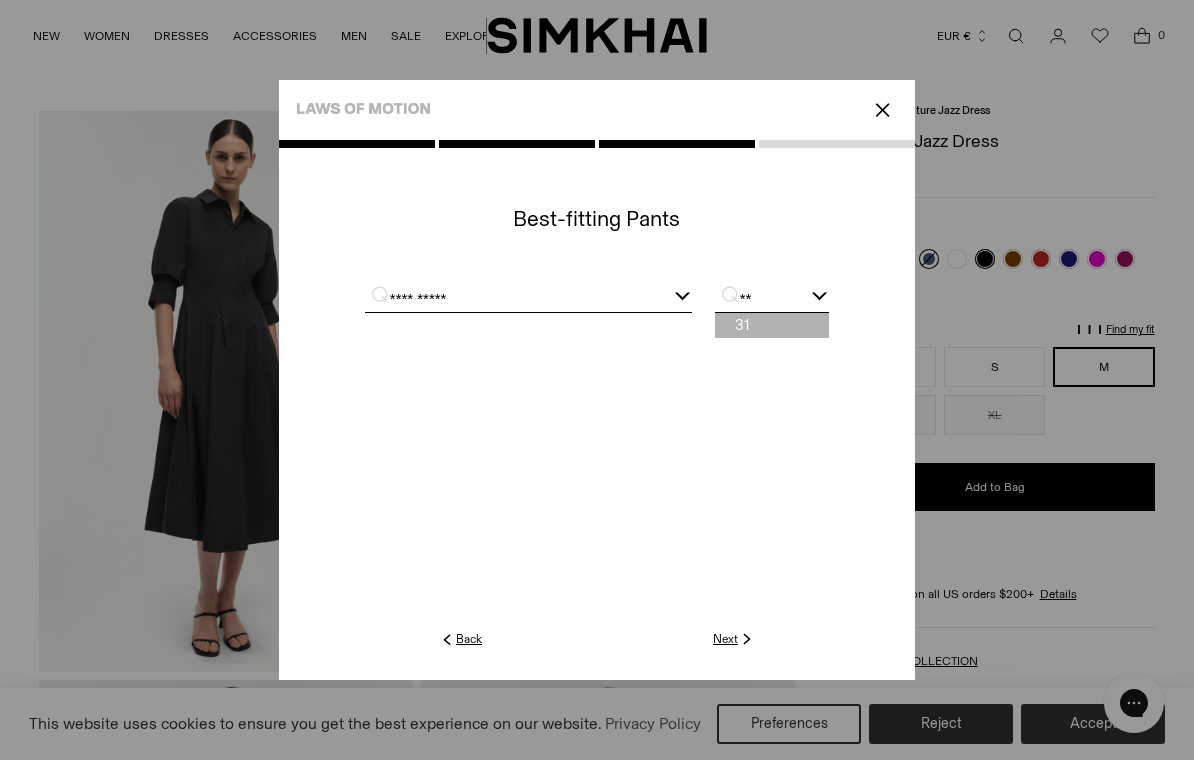 type on "**" 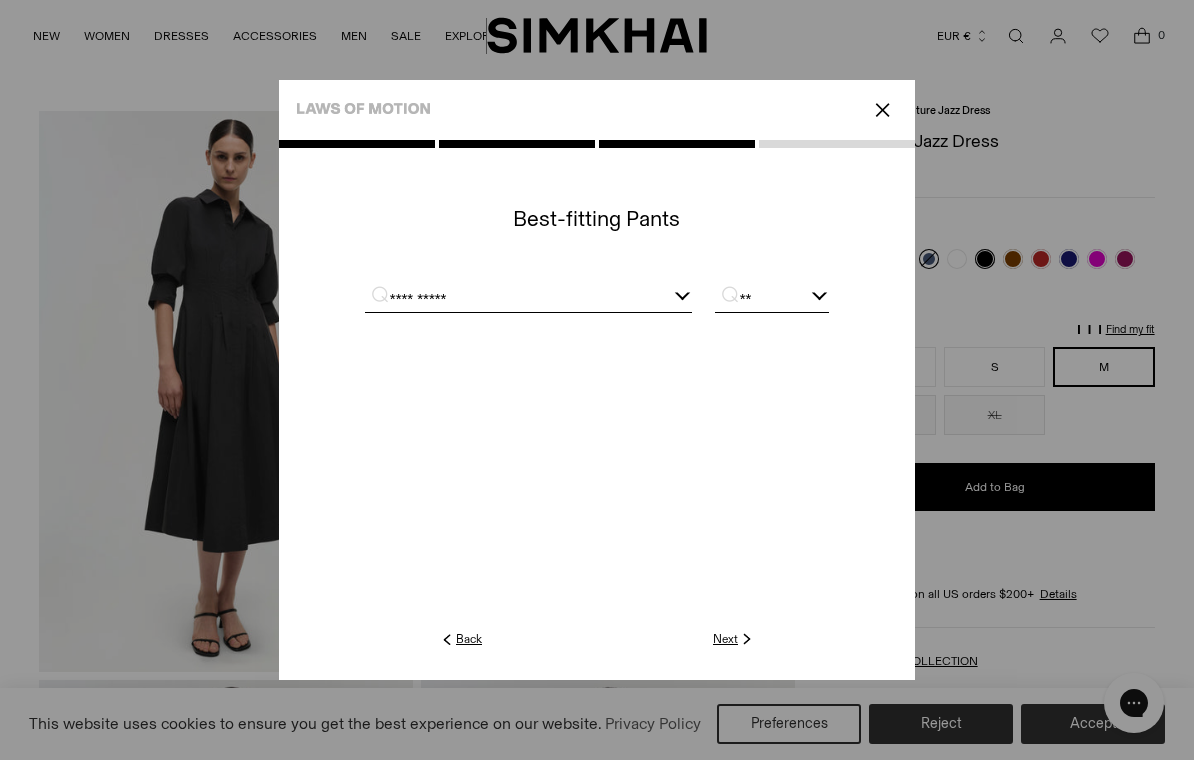 click on "Next" 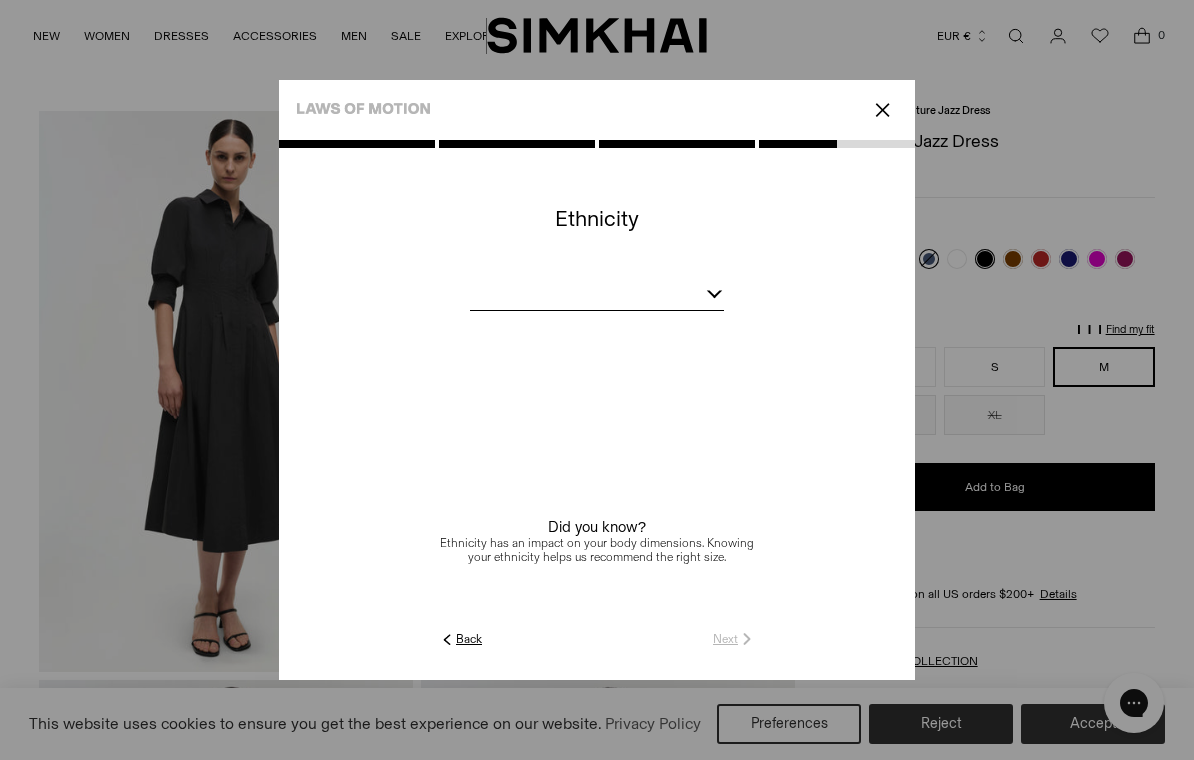 click at bounding box center [597, 297] 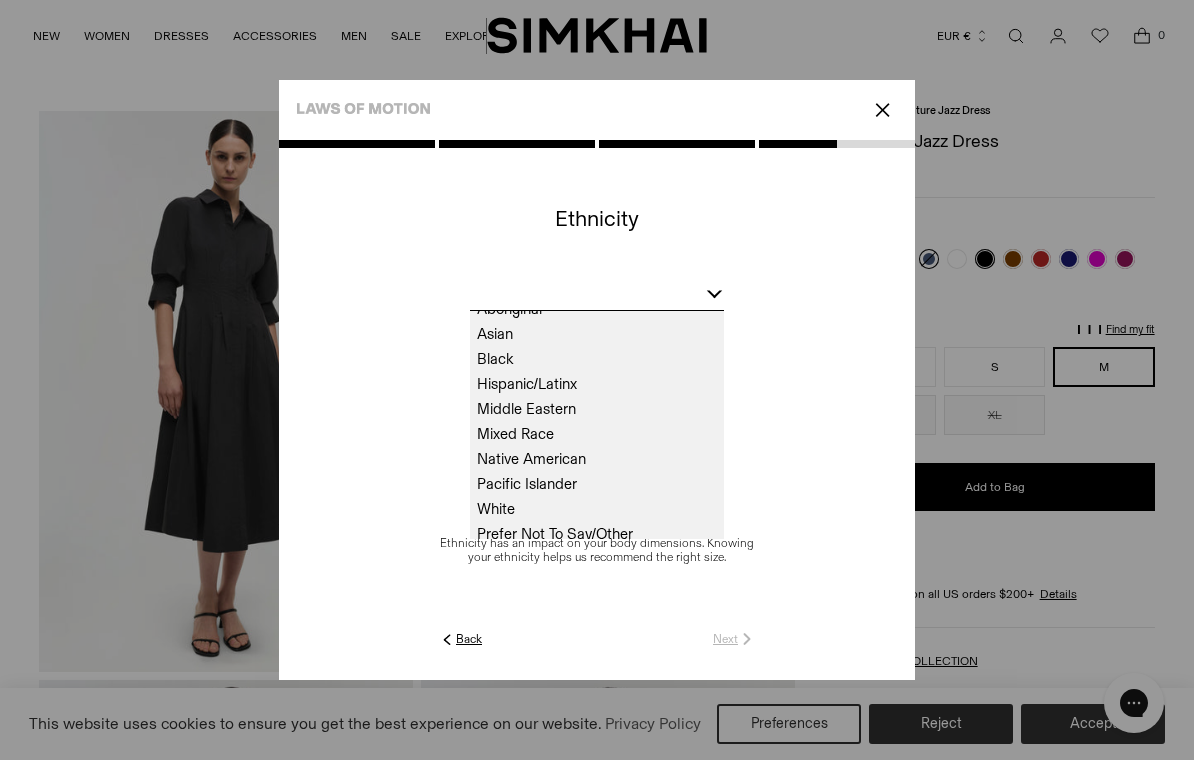 scroll, scrollTop: 13, scrollLeft: 0, axis: vertical 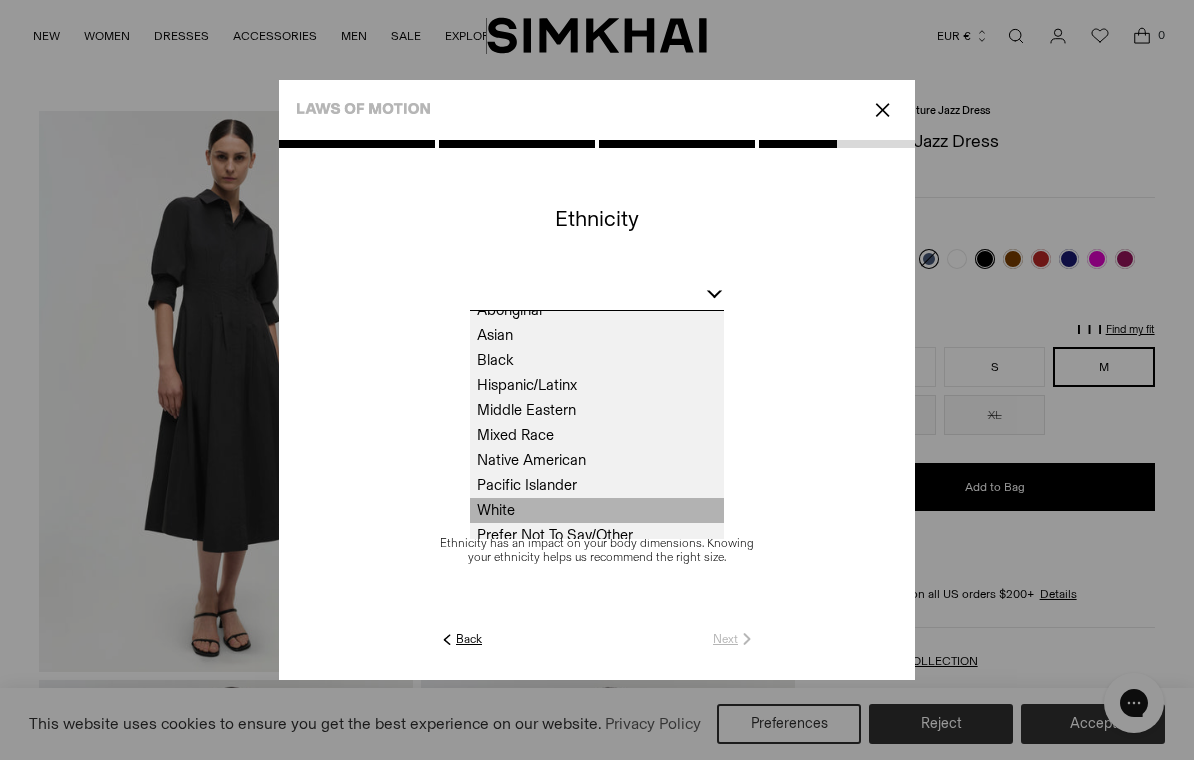 click on "White" at bounding box center [597, 510] 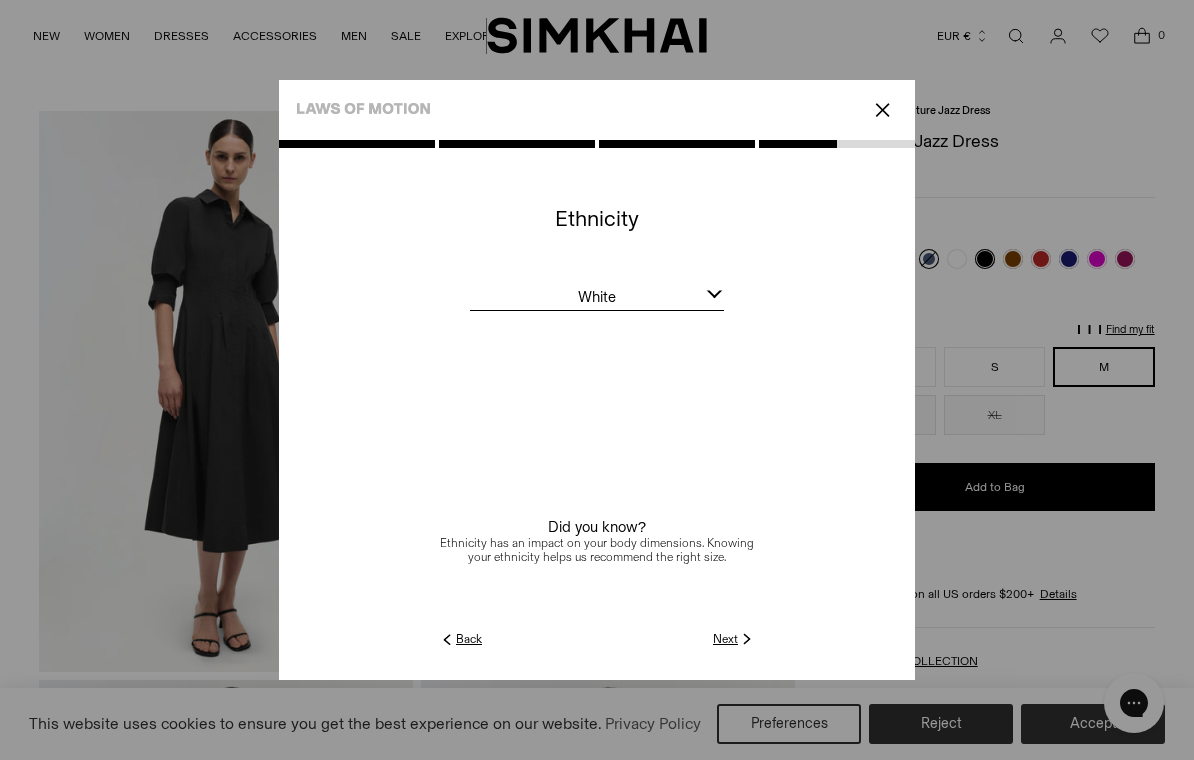 click 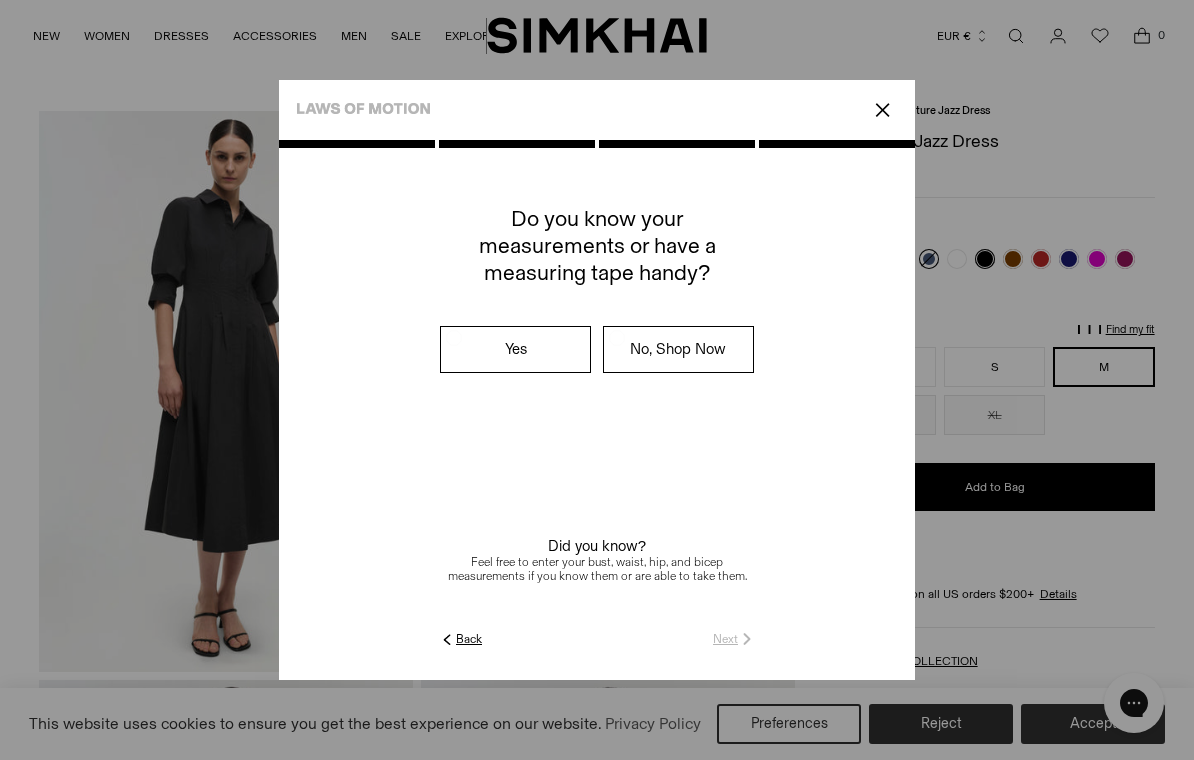 click on "No, Shop Now" at bounding box center (678, 349) 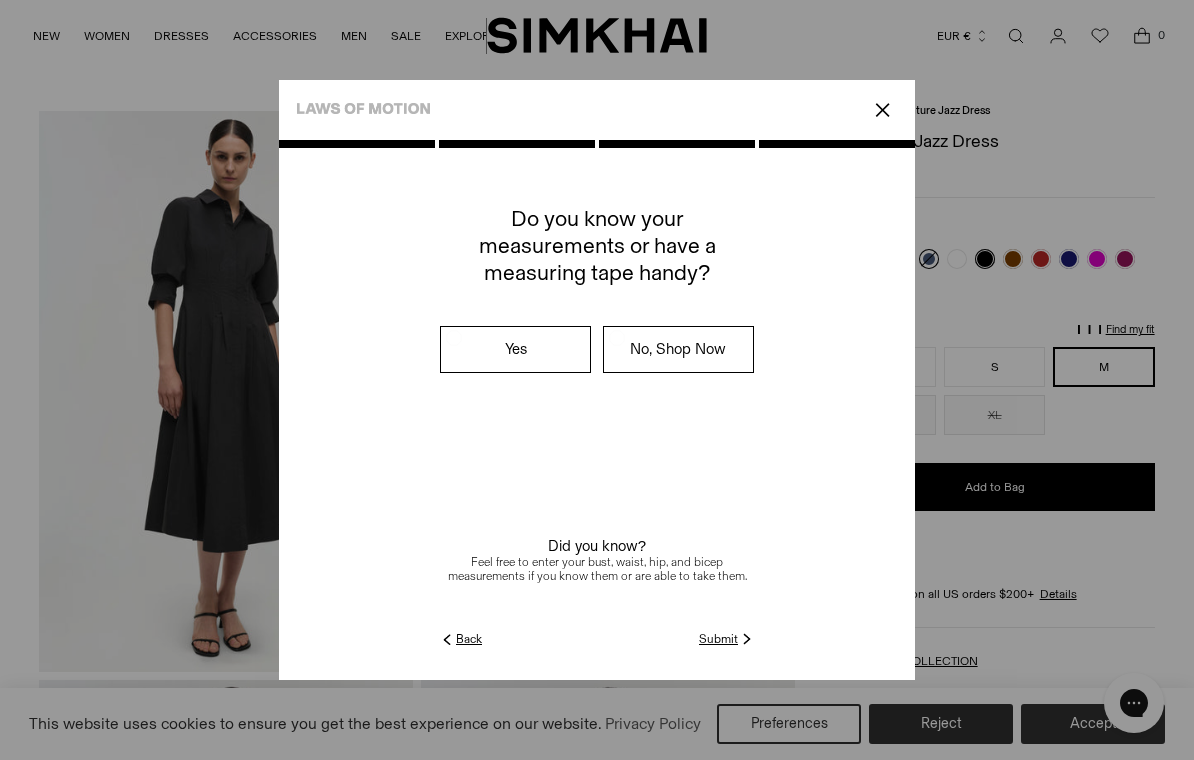click on "Submit" 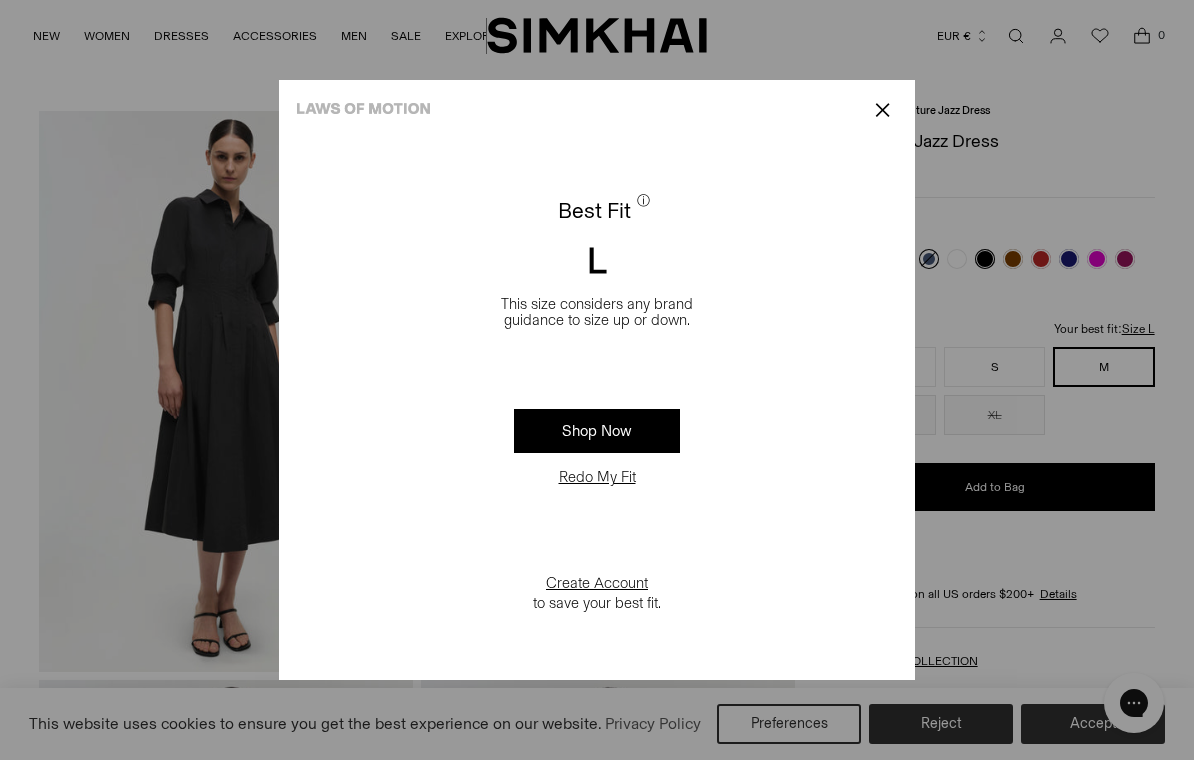 click on "✕" at bounding box center [882, 110] 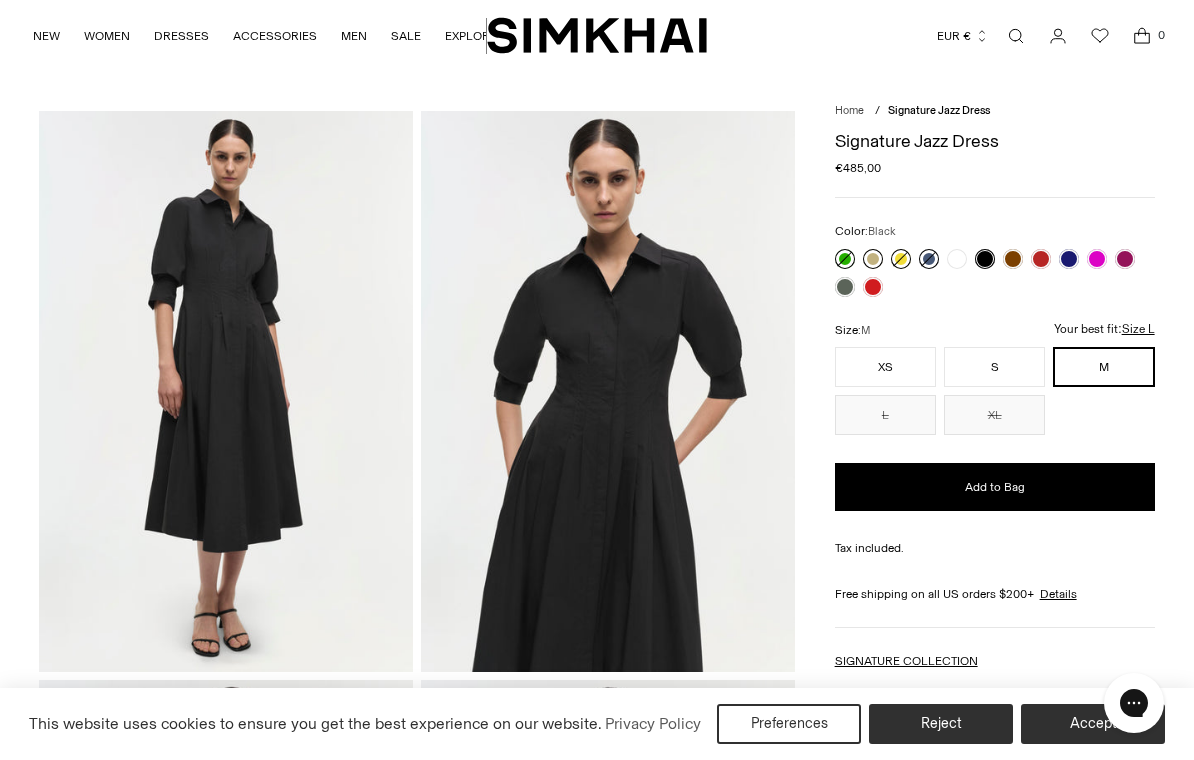 click at bounding box center (873, 259) 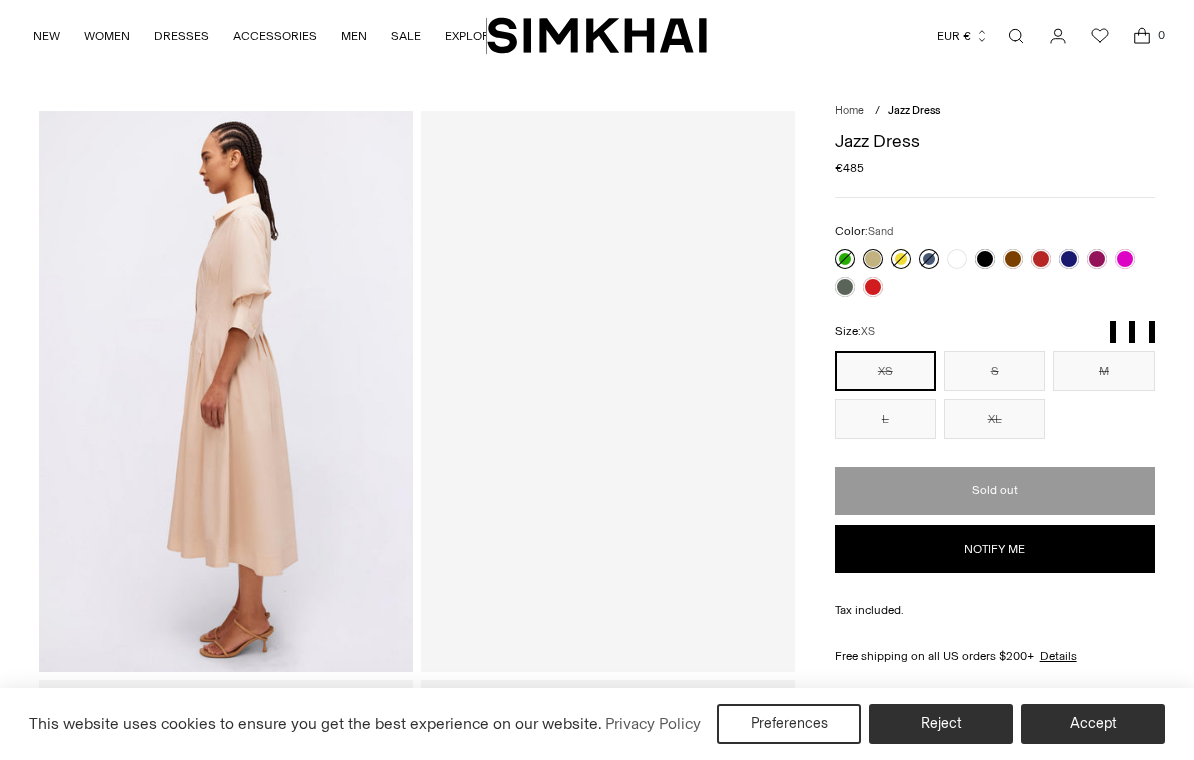 scroll, scrollTop: 0, scrollLeft: 0, axis: both 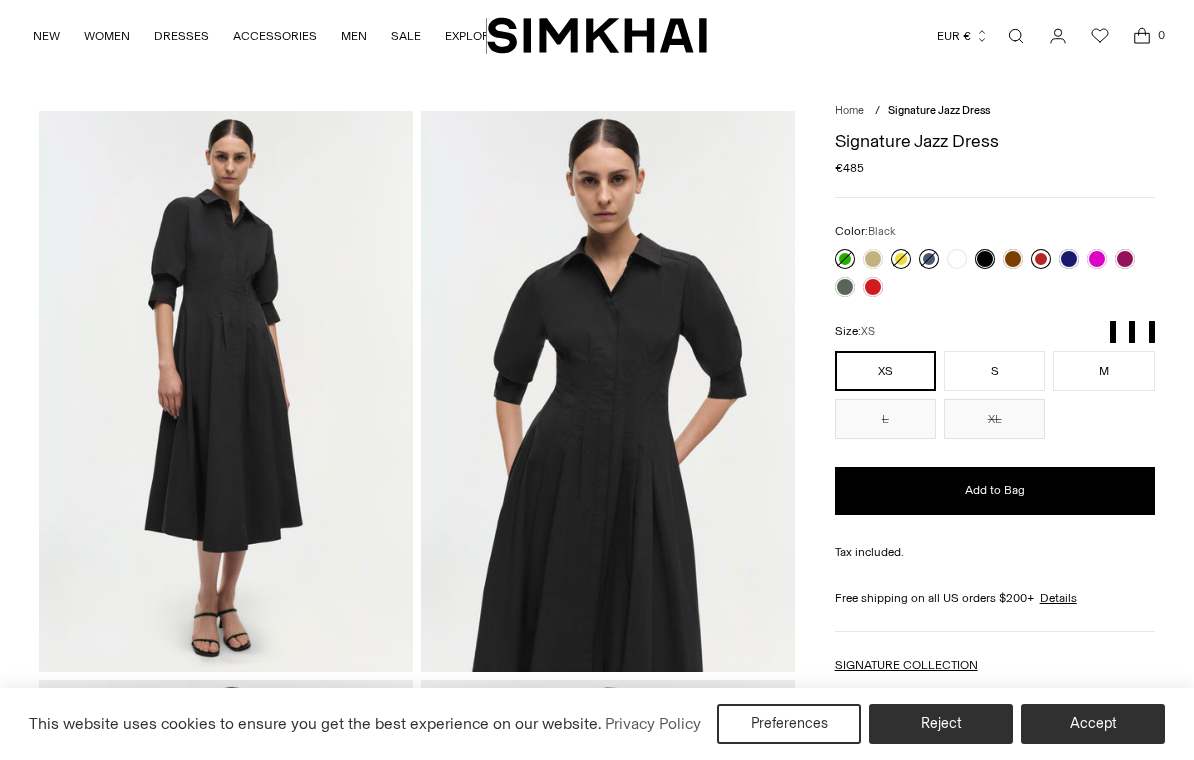 click at bounding box center [1041, 259] 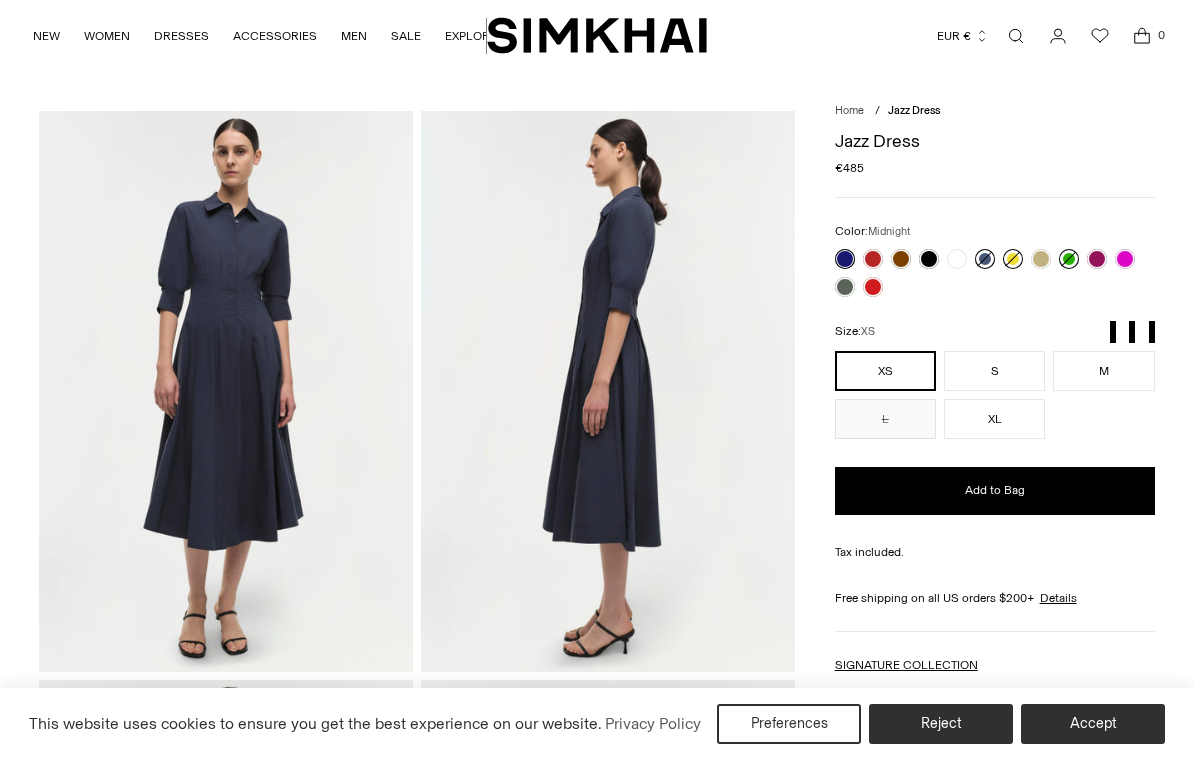 scroll, scrollTop: 0, scrollLeft: 0, axis: both 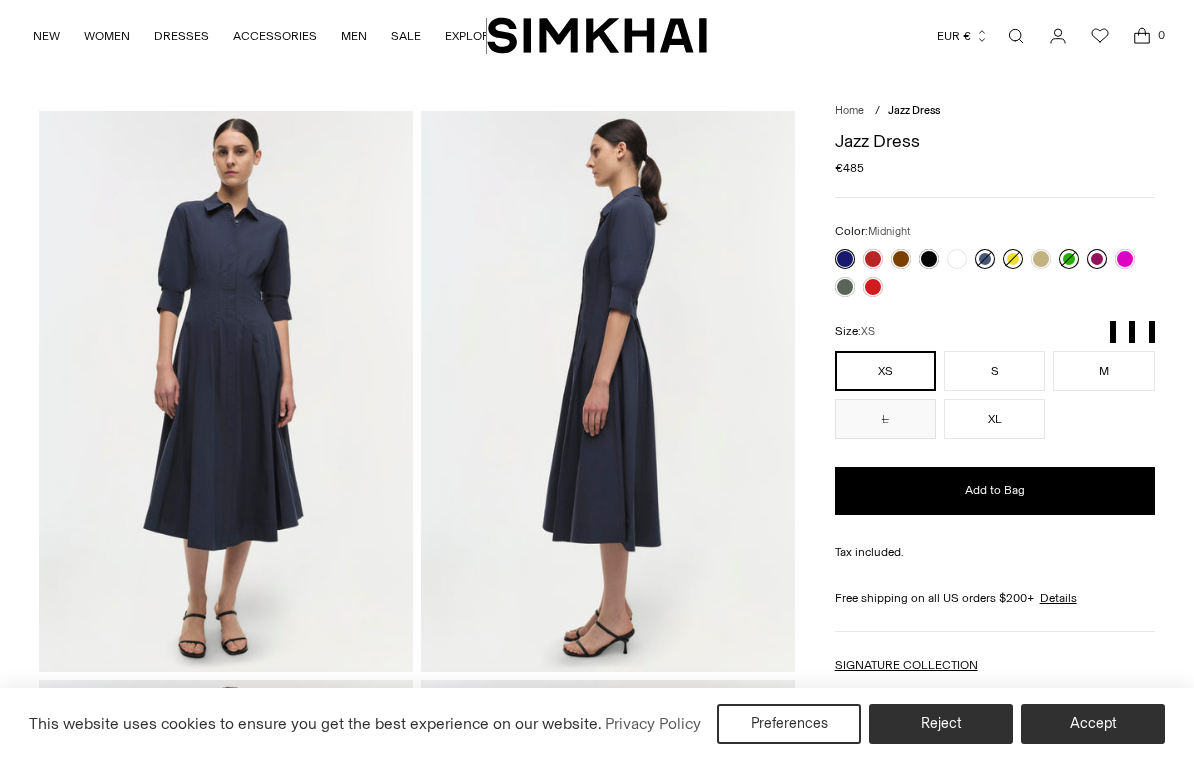 click at bounding box center [1097, 259] 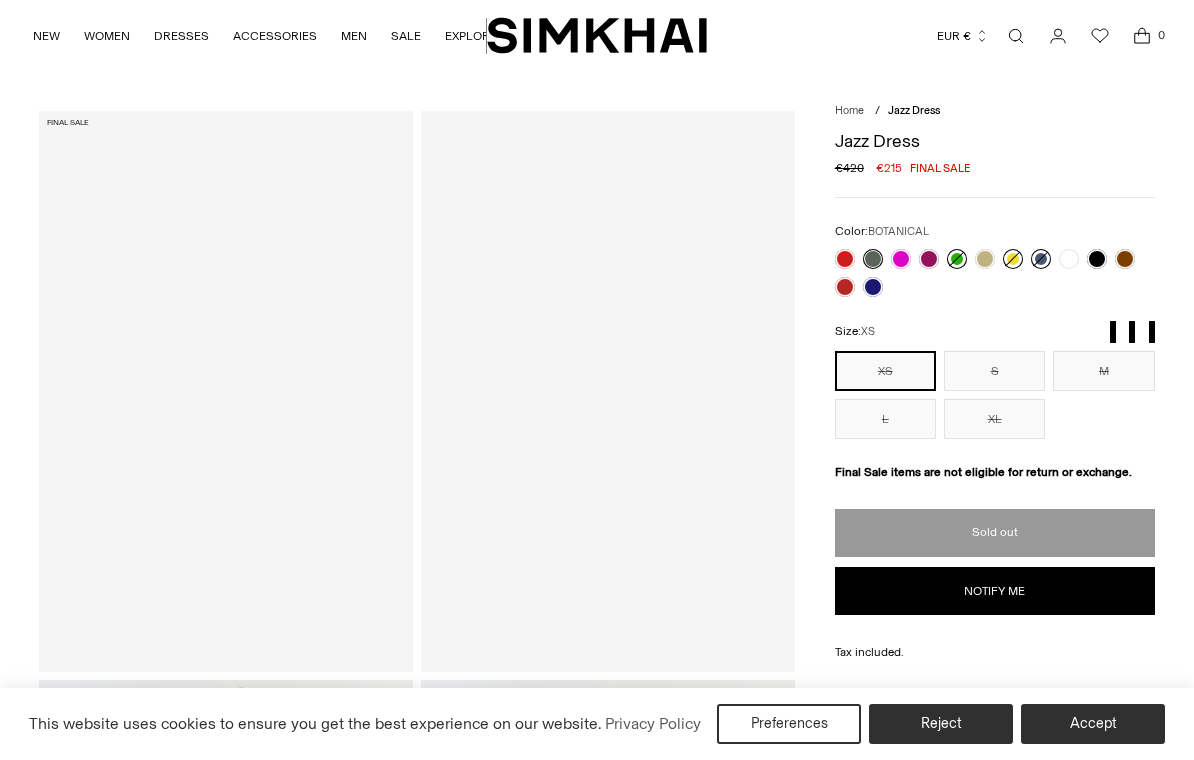 scroll, scrollTop: 0, scrollLeft: 0, axis: both 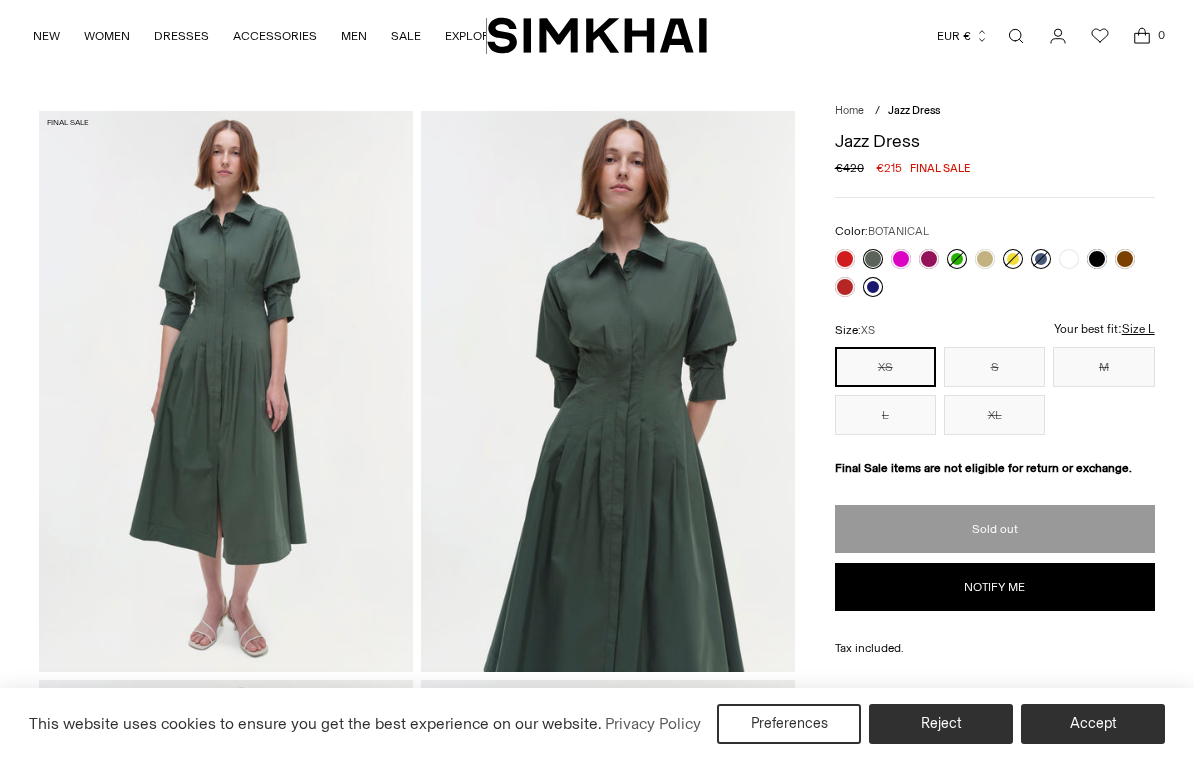 click at bounding box center [873, 287] 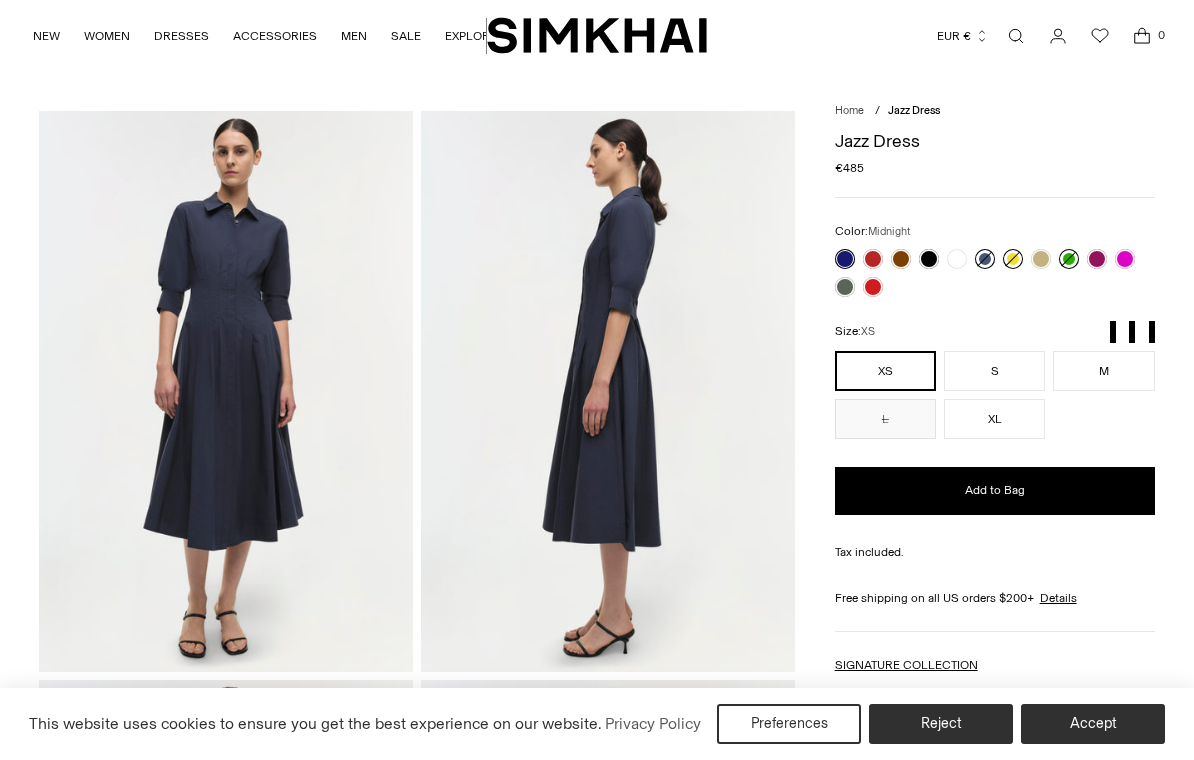 scroll, scrollTop: 0, scrollLeft: 0, axis: both 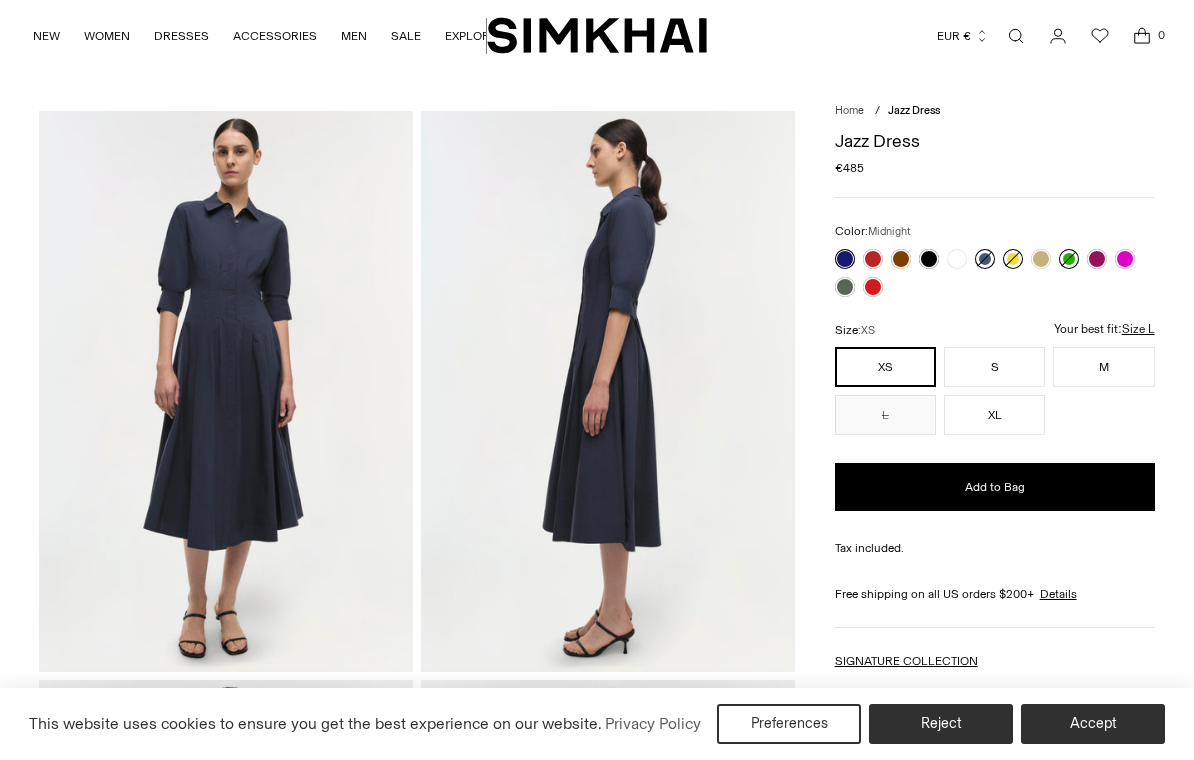 click at bounding box center (226, 391) 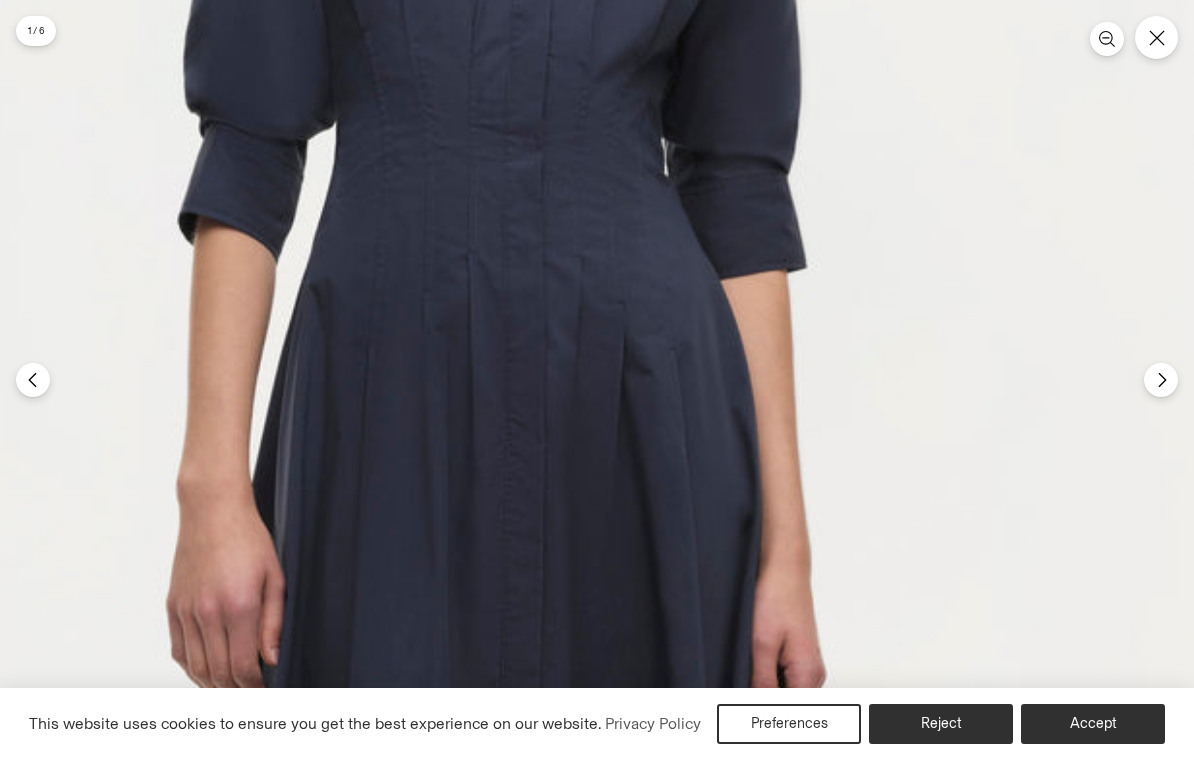 click at bounding box center (500, 603) 